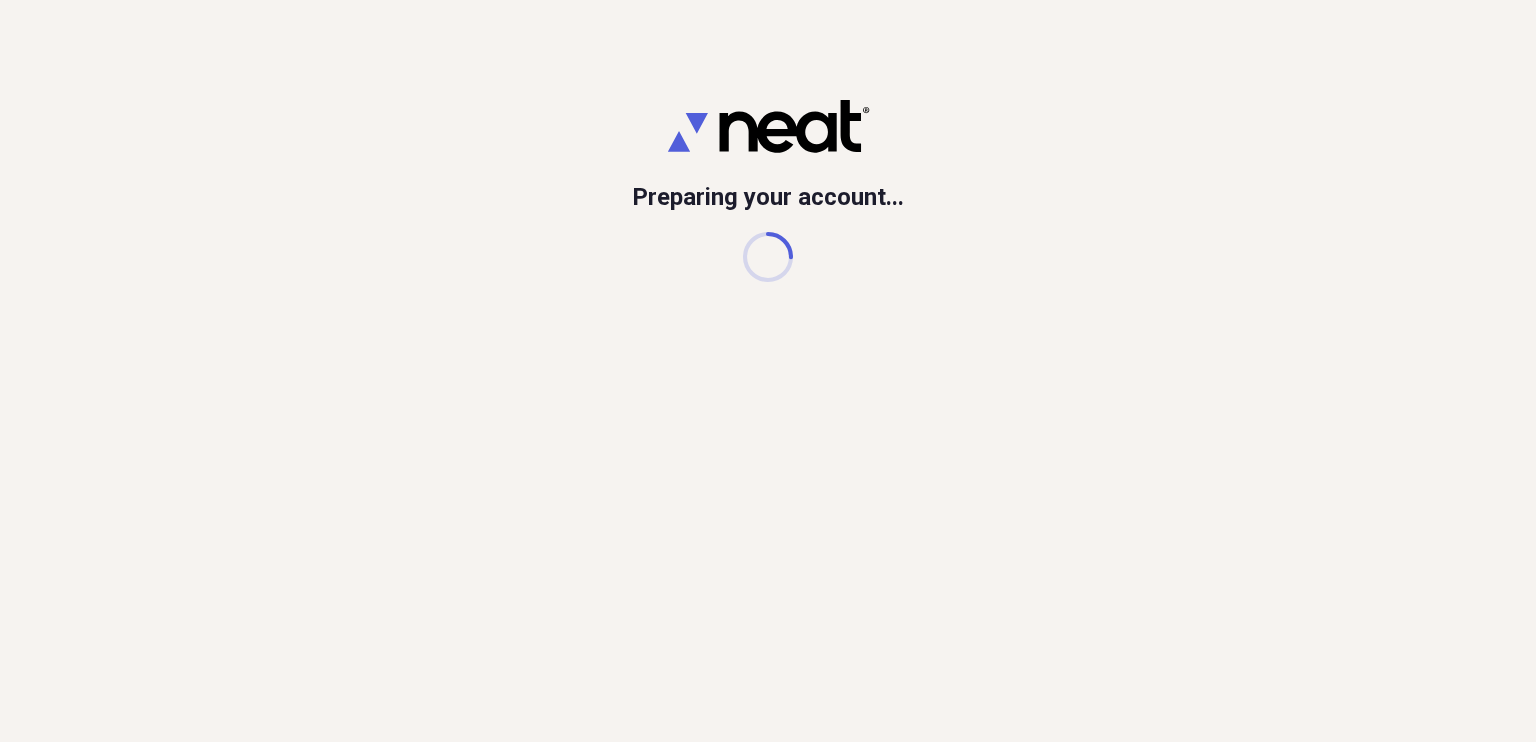scroll, scrollTop: 0, scrollLeft: 0, axis: both 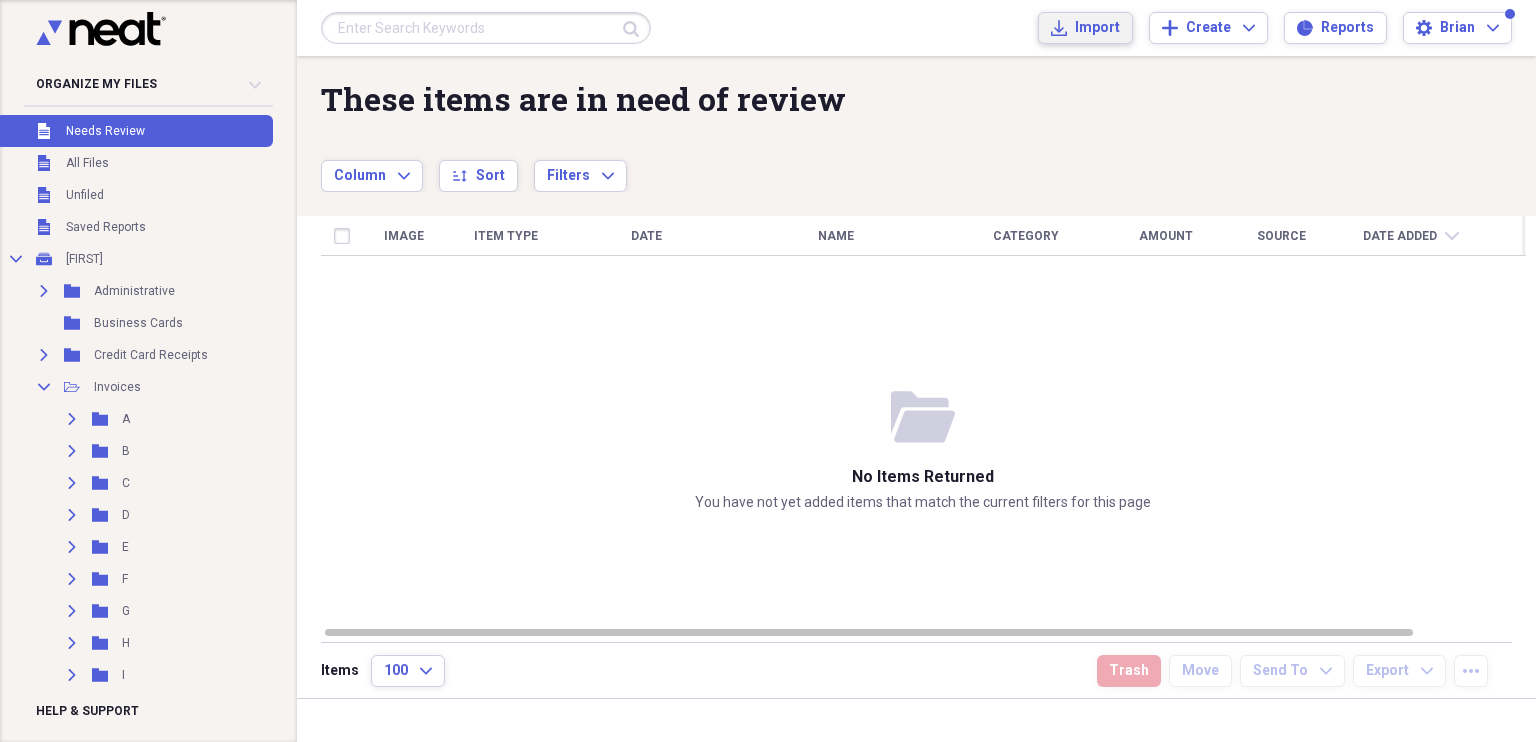click on "Import" at bounding box center [1097, 28] 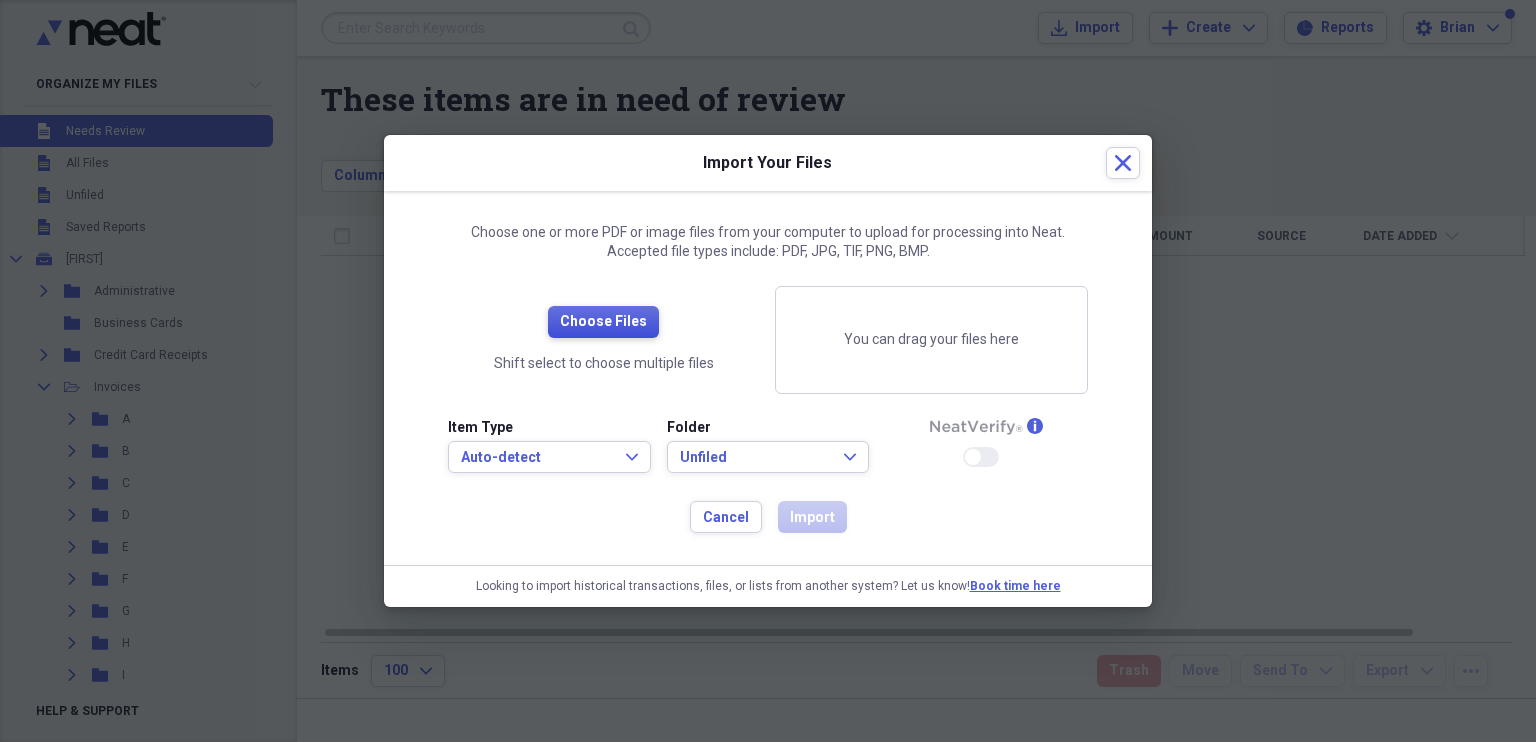 click on "Choose Files" at bounding box center (603, 322) 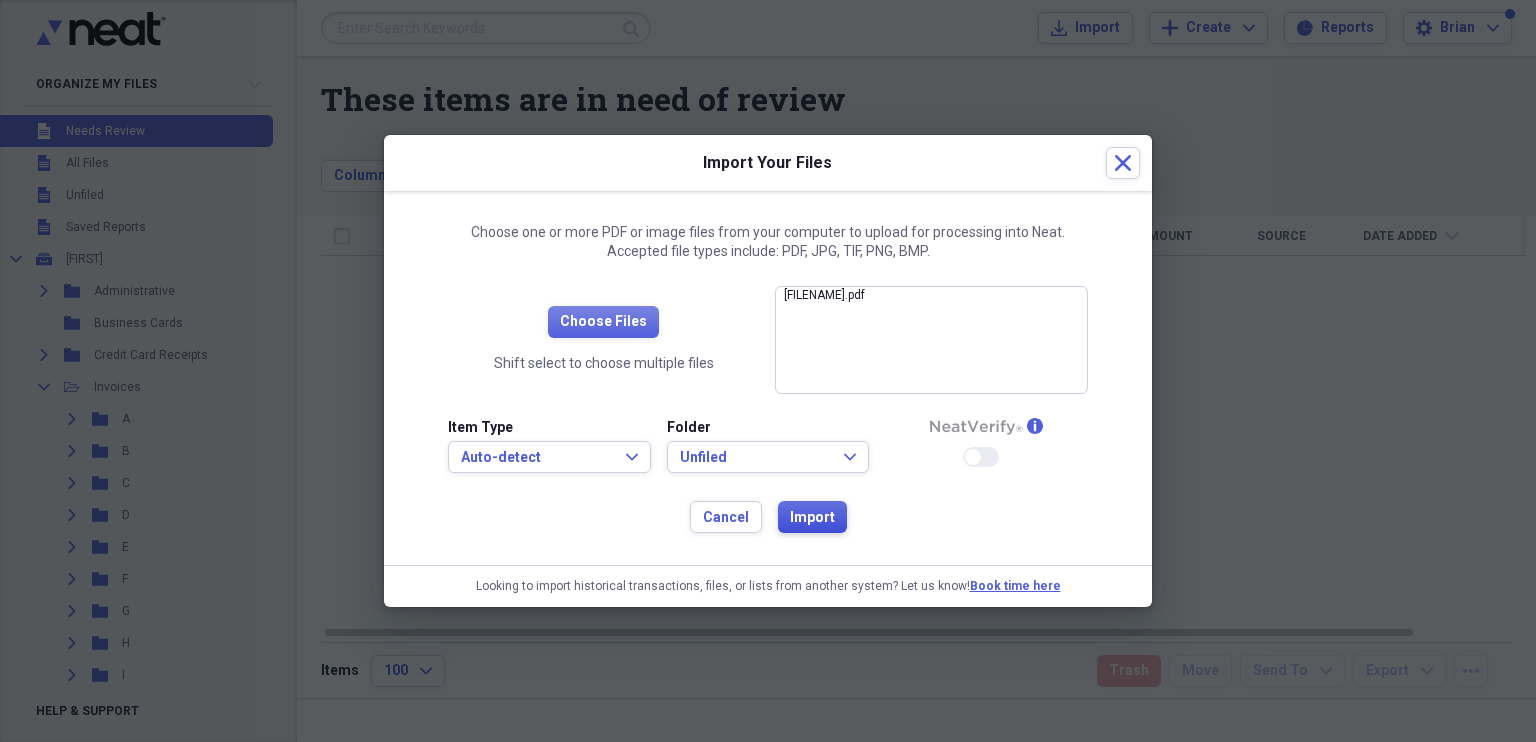 click on "Import" at bounding box center [812, 518] 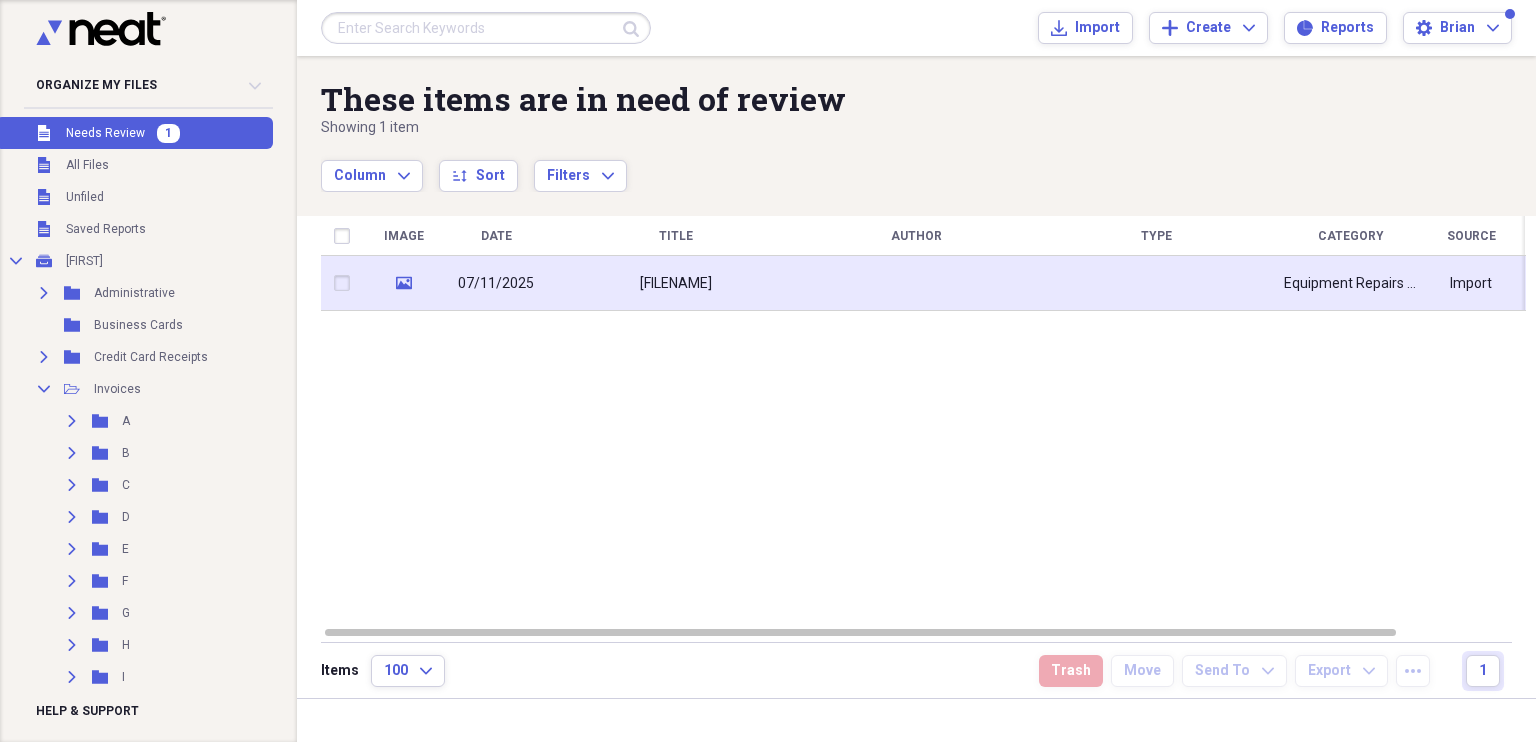click on "[FILENAME]" at bounding box center (676, 284) 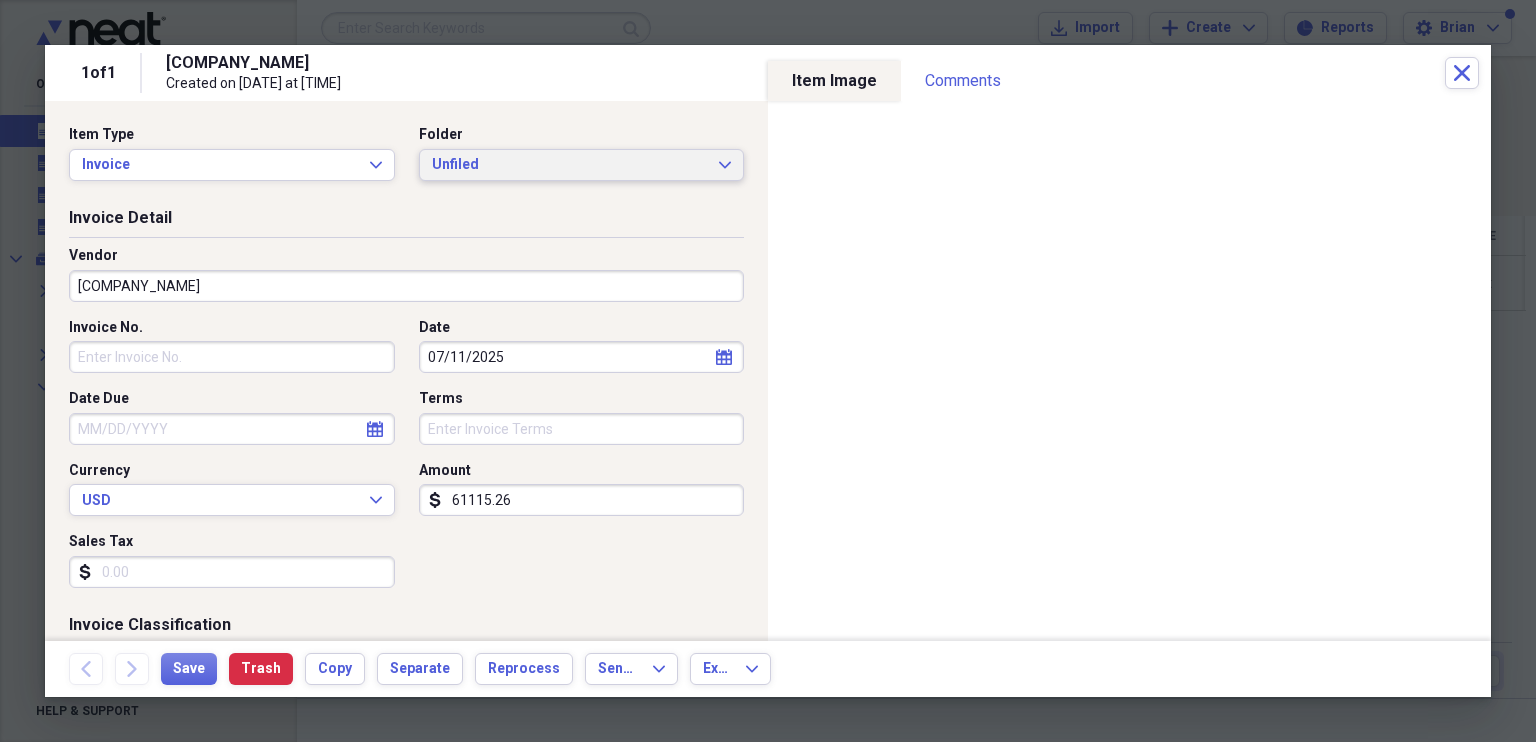 click on "Unfiled" at bounding box center [570, 165] 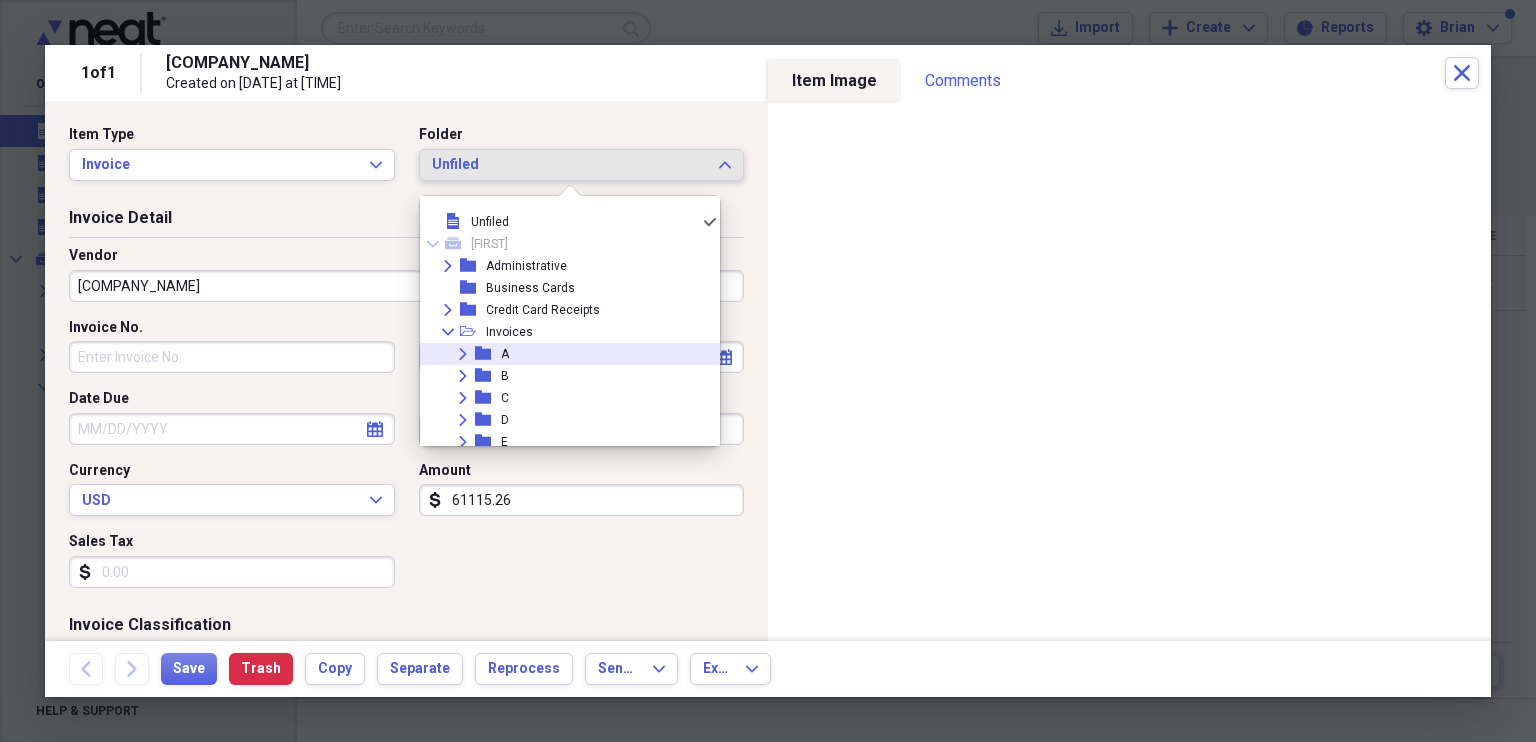 scroll, scrollTop: 490, scrollLeft: 0, axis: vertical 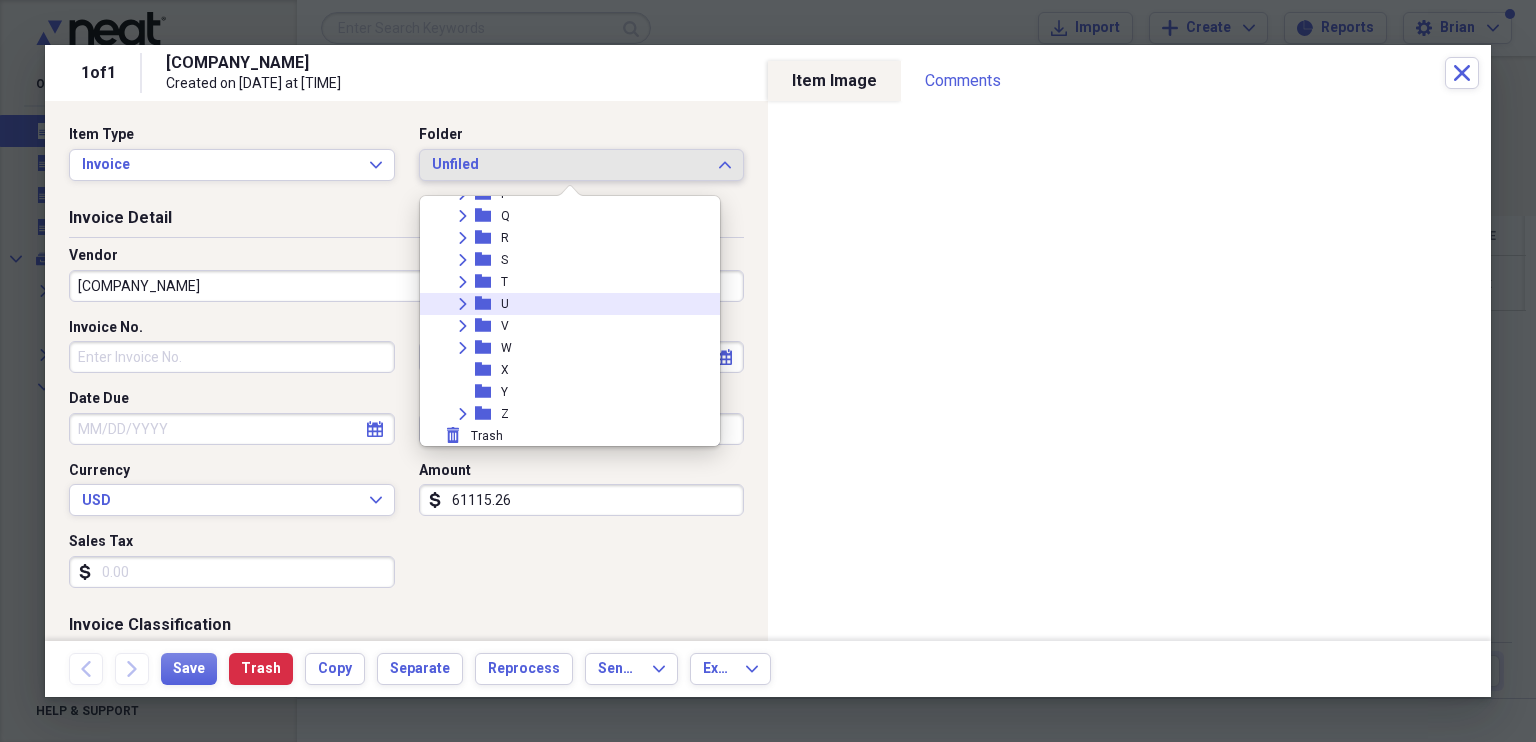 click 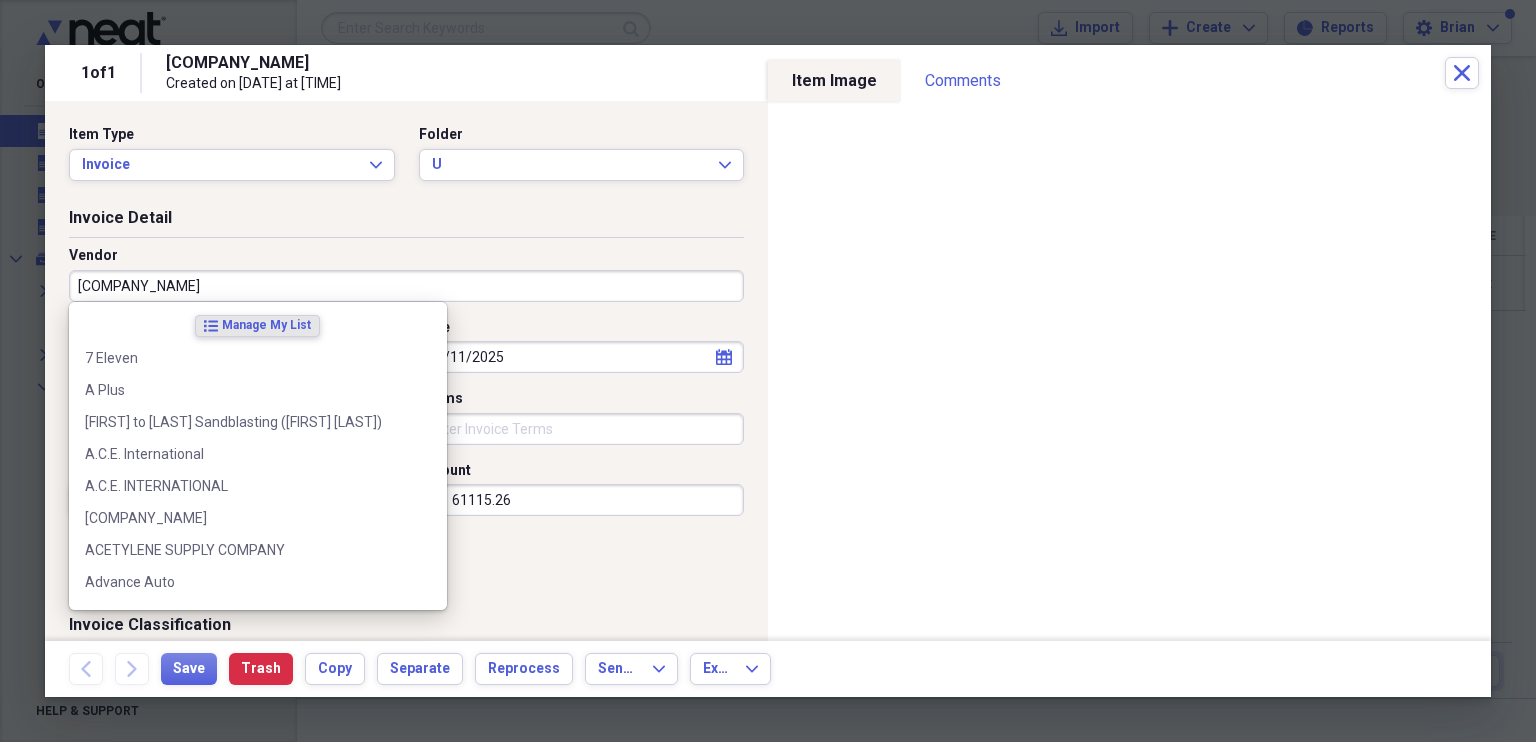 click on "[COMPANY_NAME]" at bounding box center (406, 286) 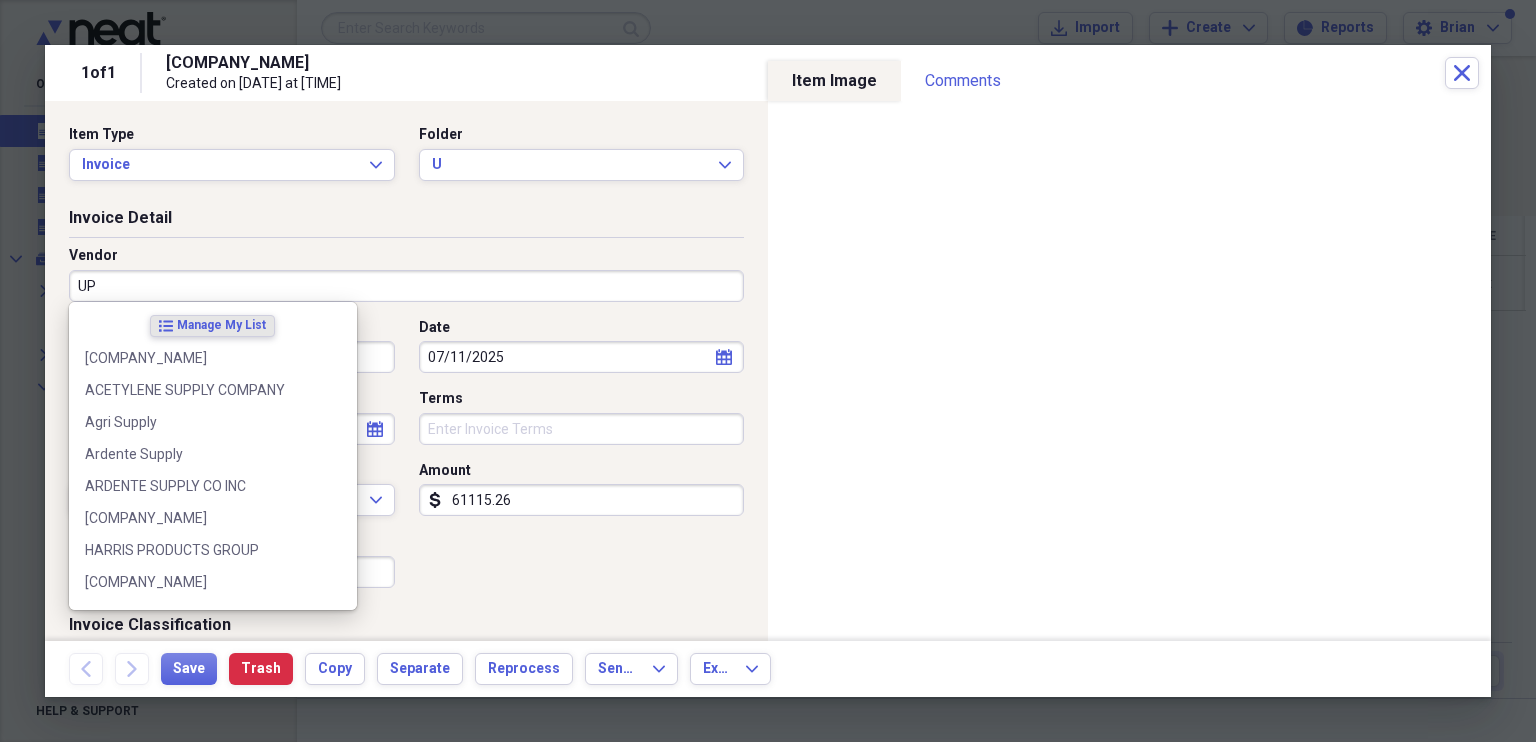 type on "UPS" 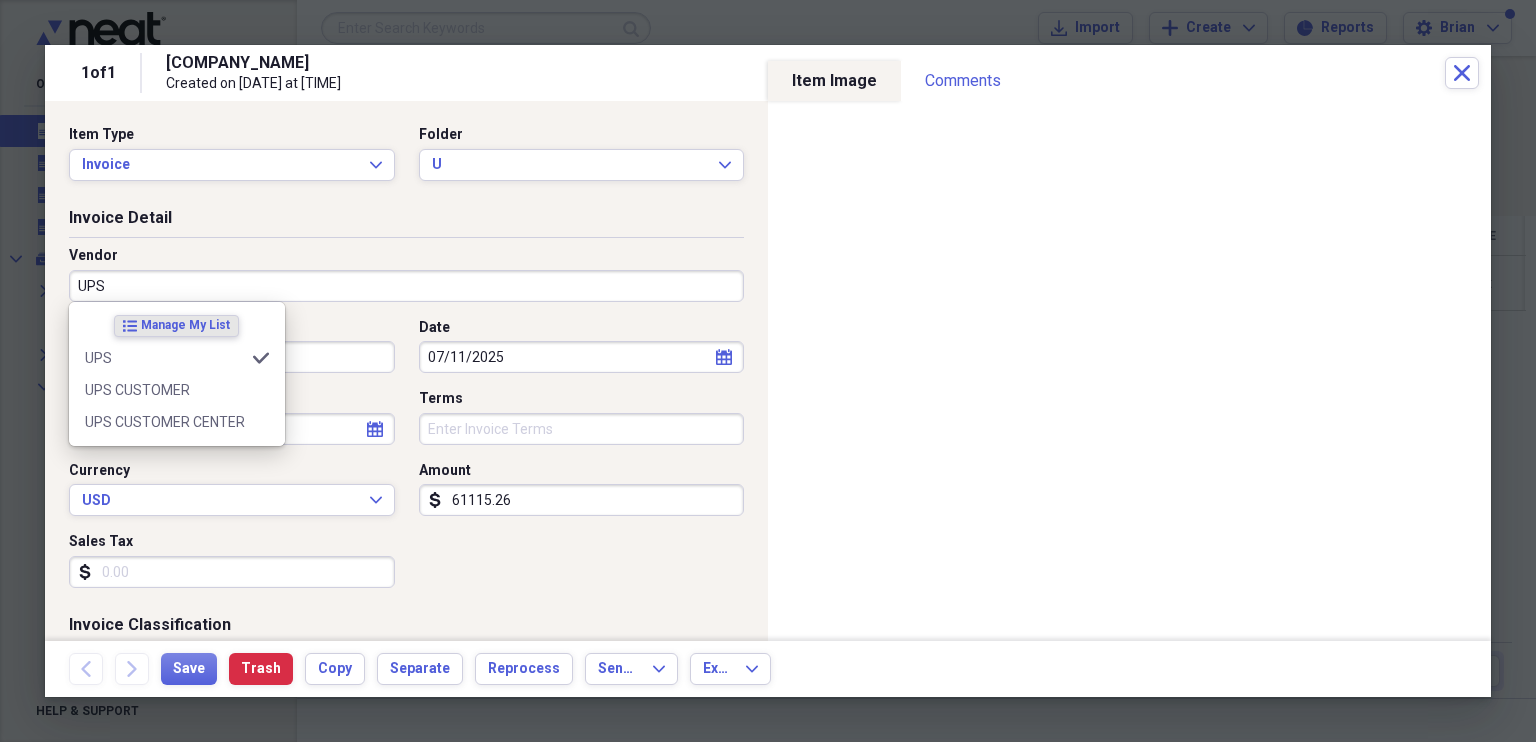 type on "Postal/Shipping" 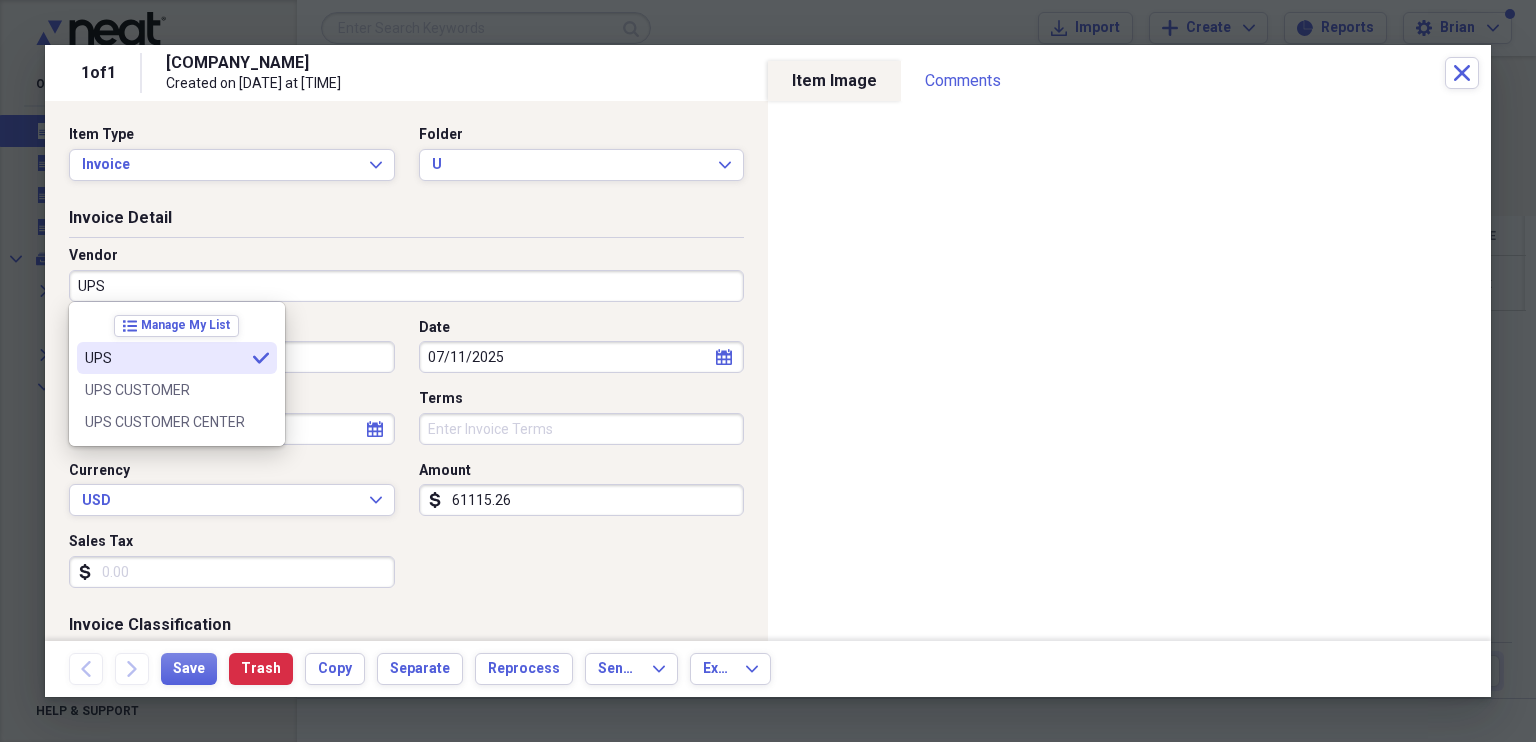 type on "UPS" 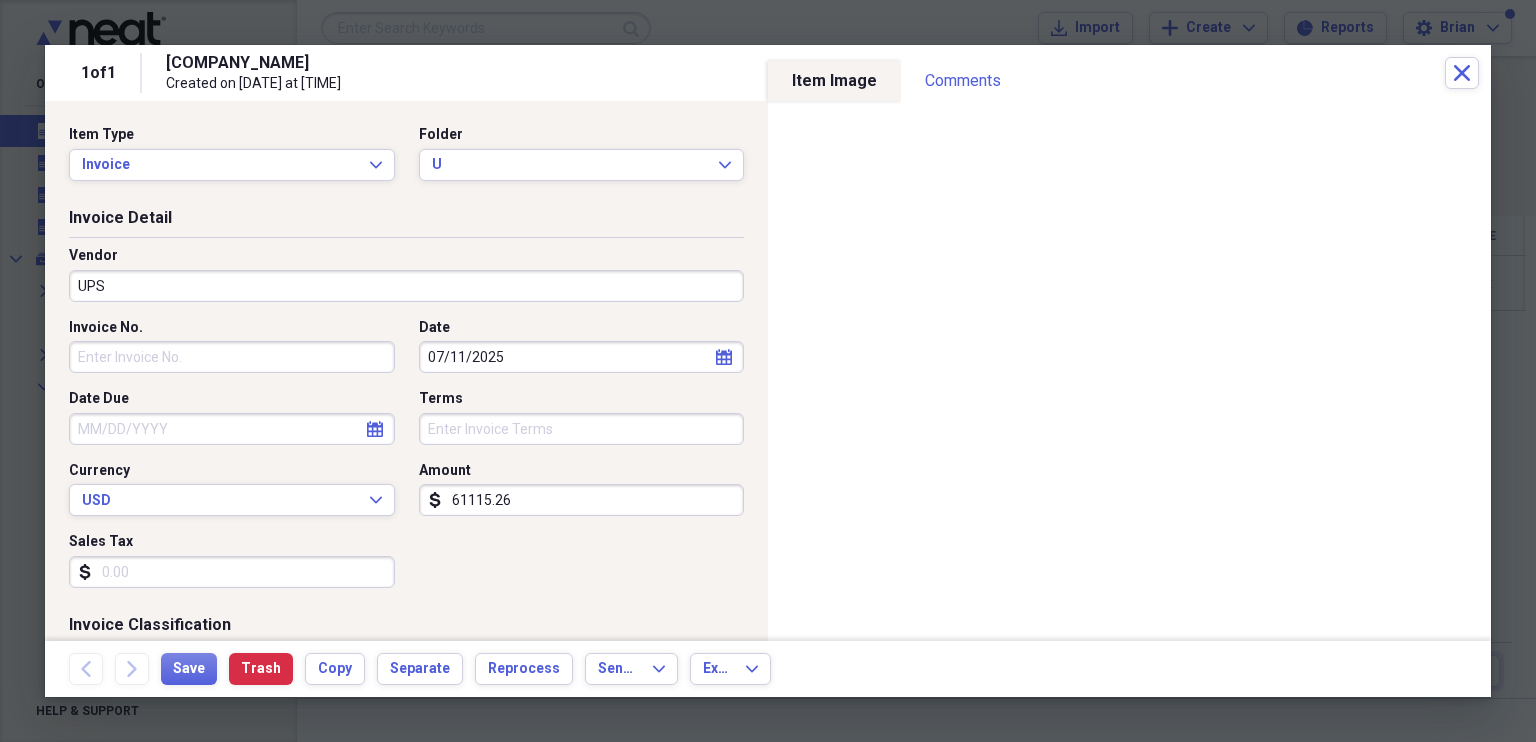 click on "Invoice No." at bounding box center [232, 357] 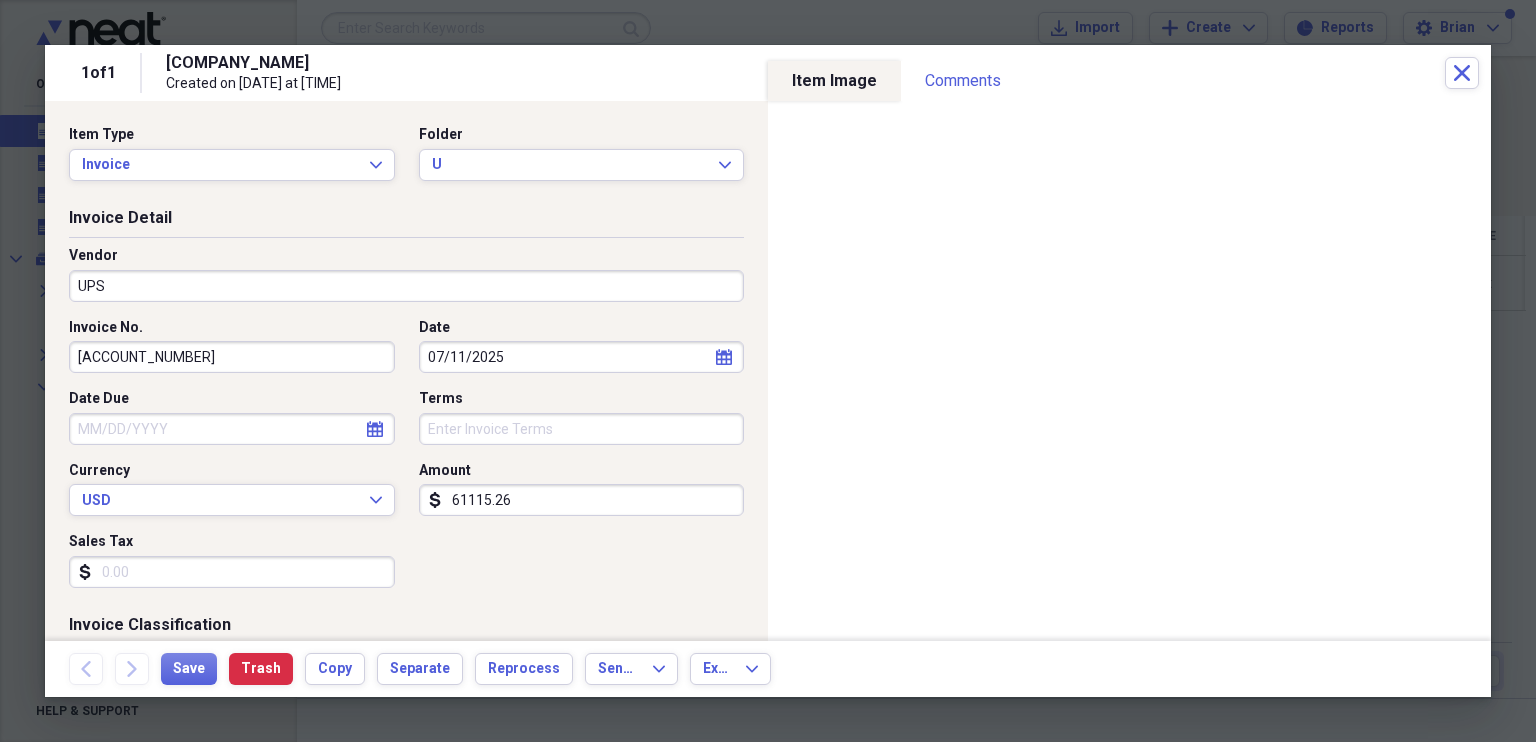type on "[ACCOUNT_NUMBER]" 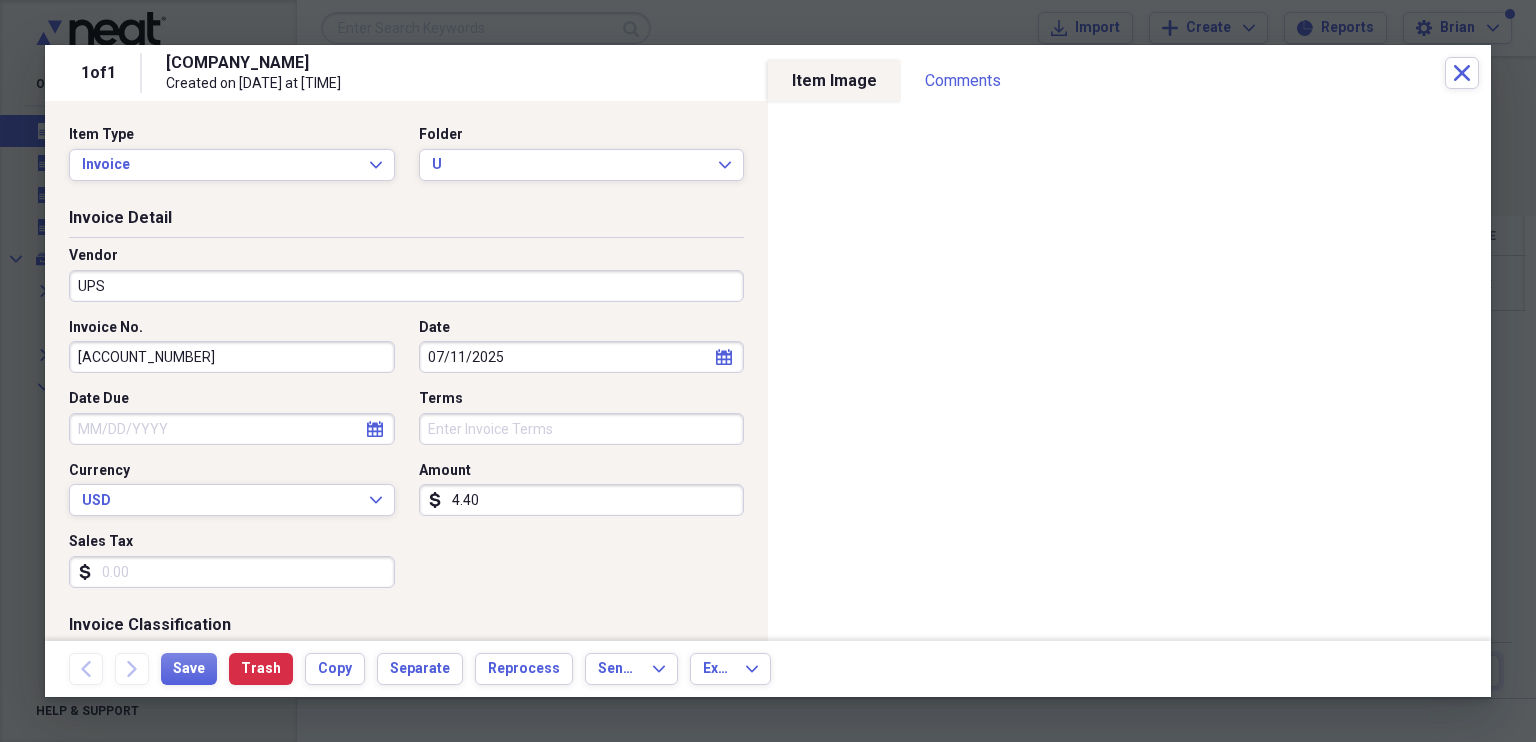 type on "4.40" 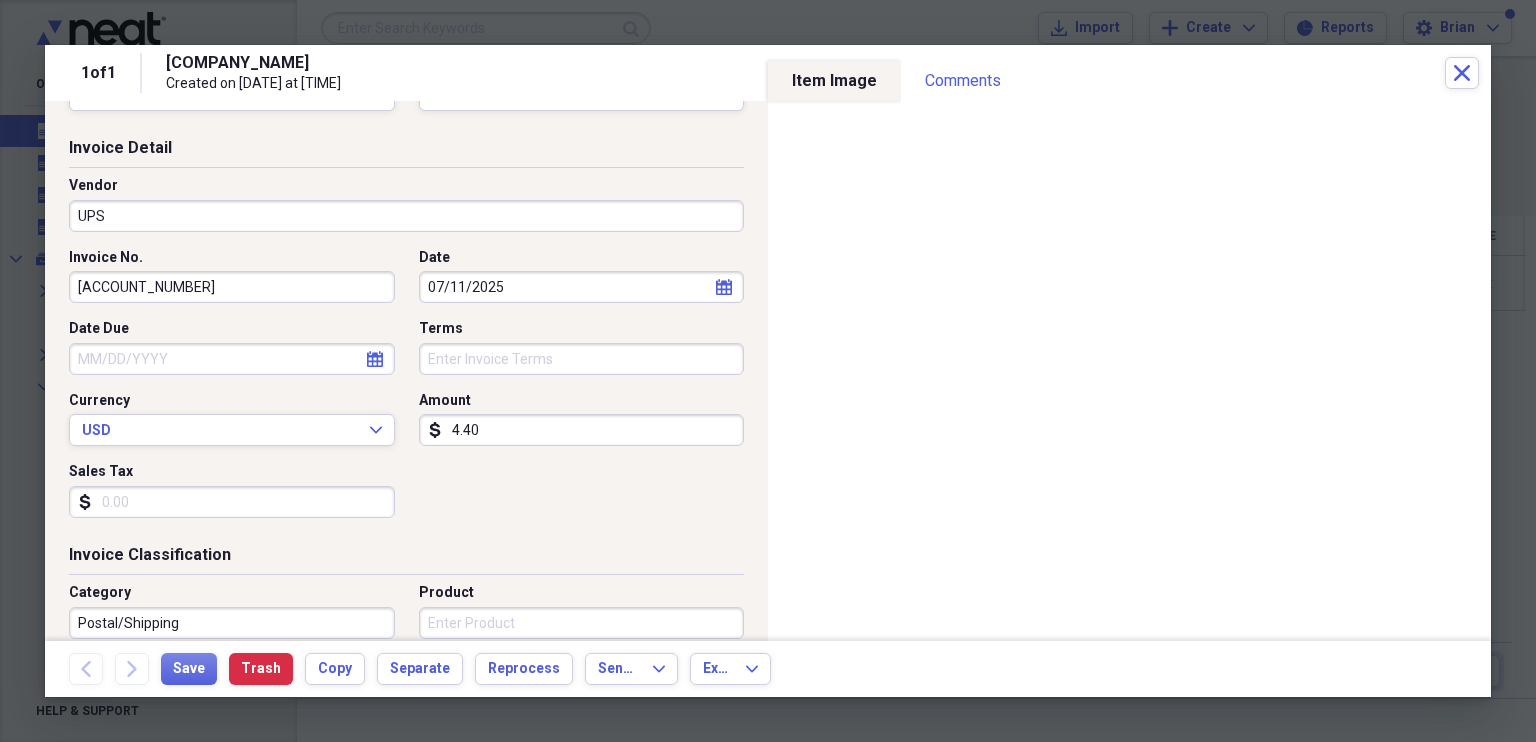 scroll, scrollTop: 72, scrollLeft: 0, axis: vertical 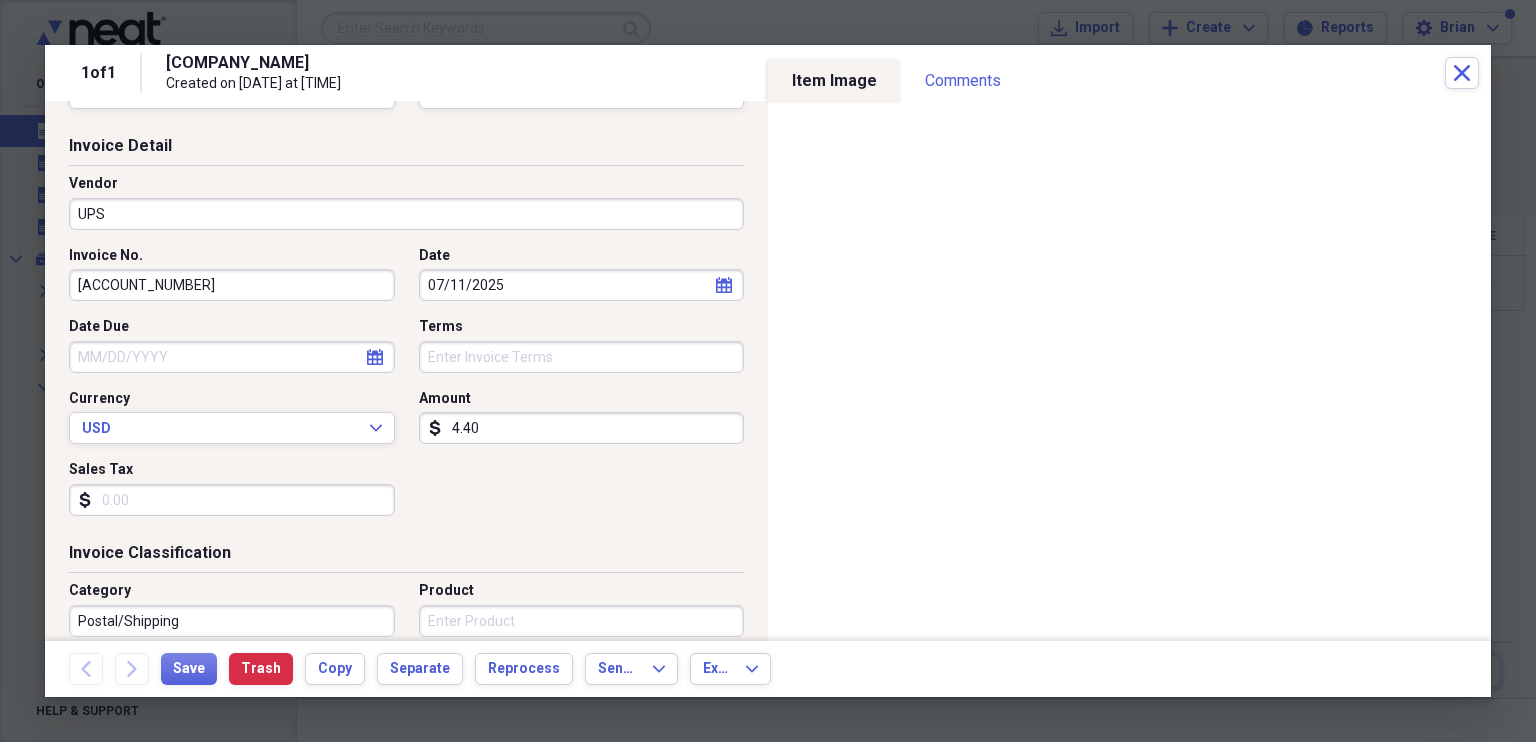 click 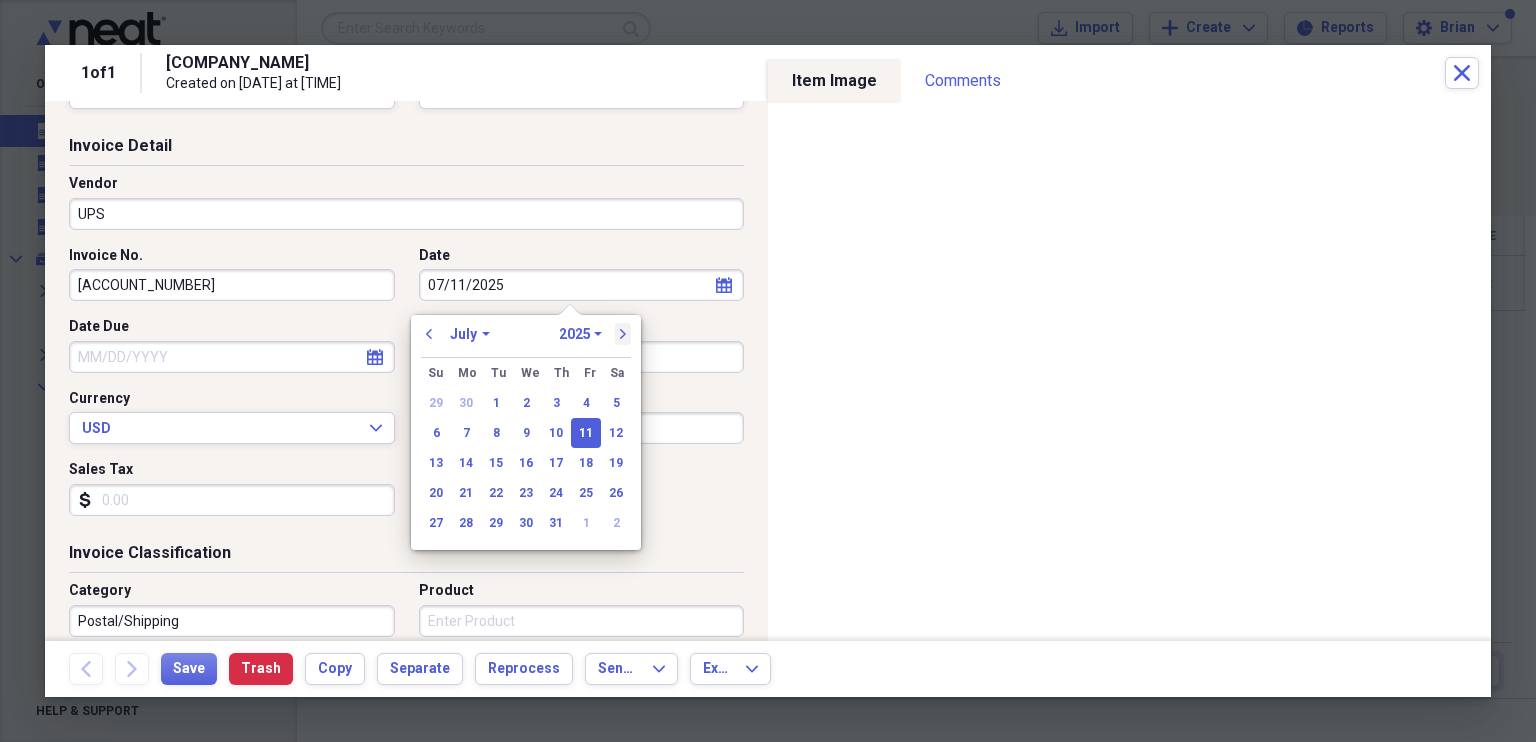 click on "next" at bounding box center (623, 334) 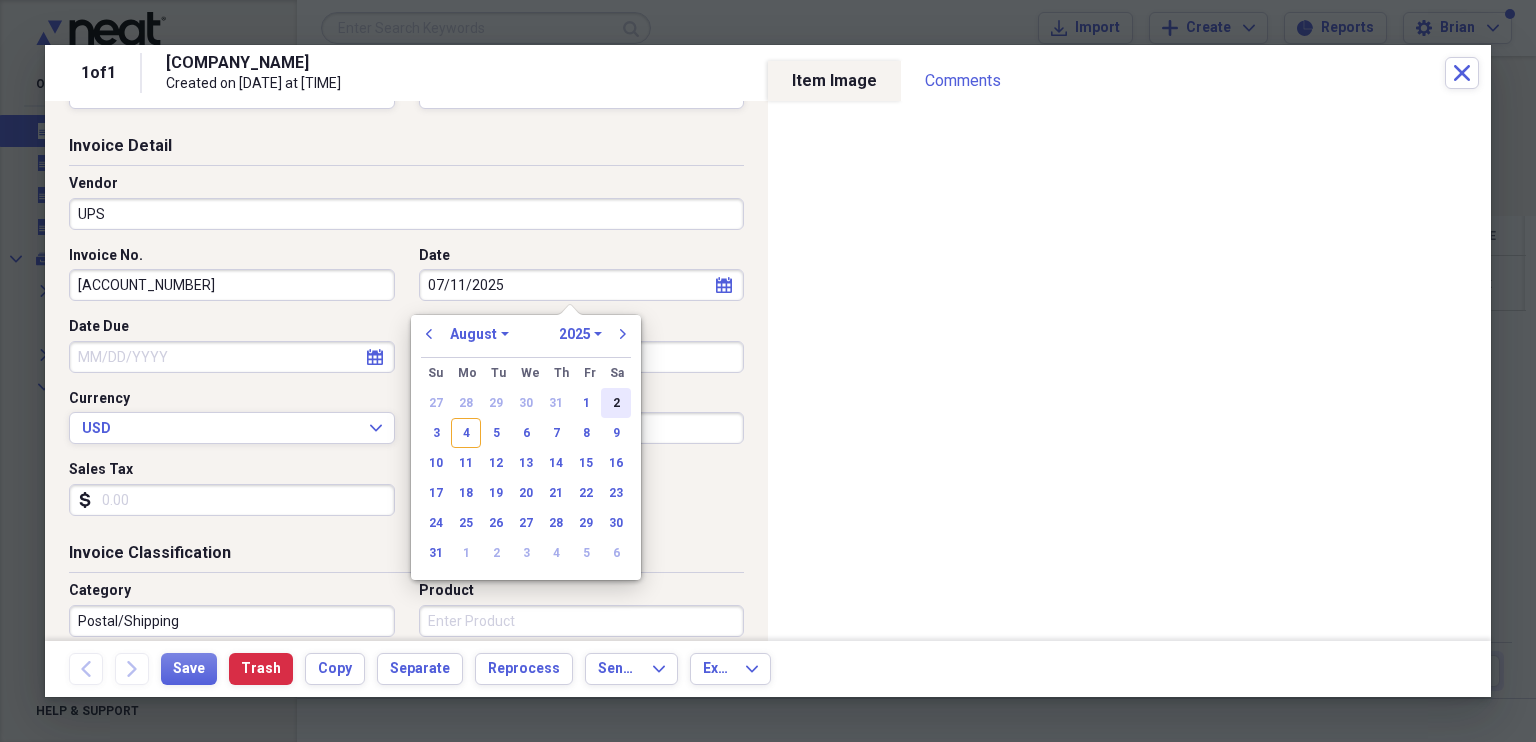 click on "2" at bounding box center [616, 403] 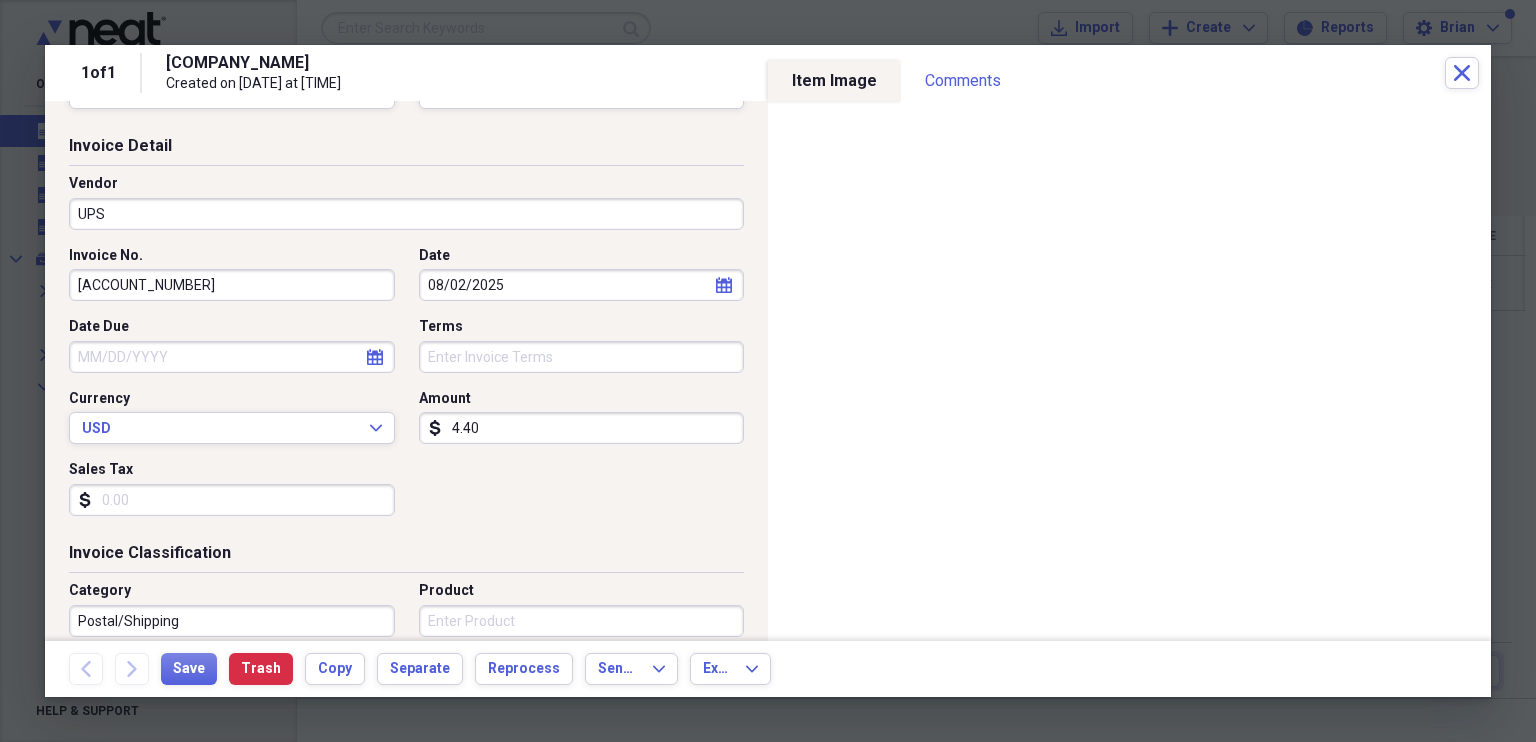 click on "Date Due calendar Calendar" at bounding box center (238, 345) 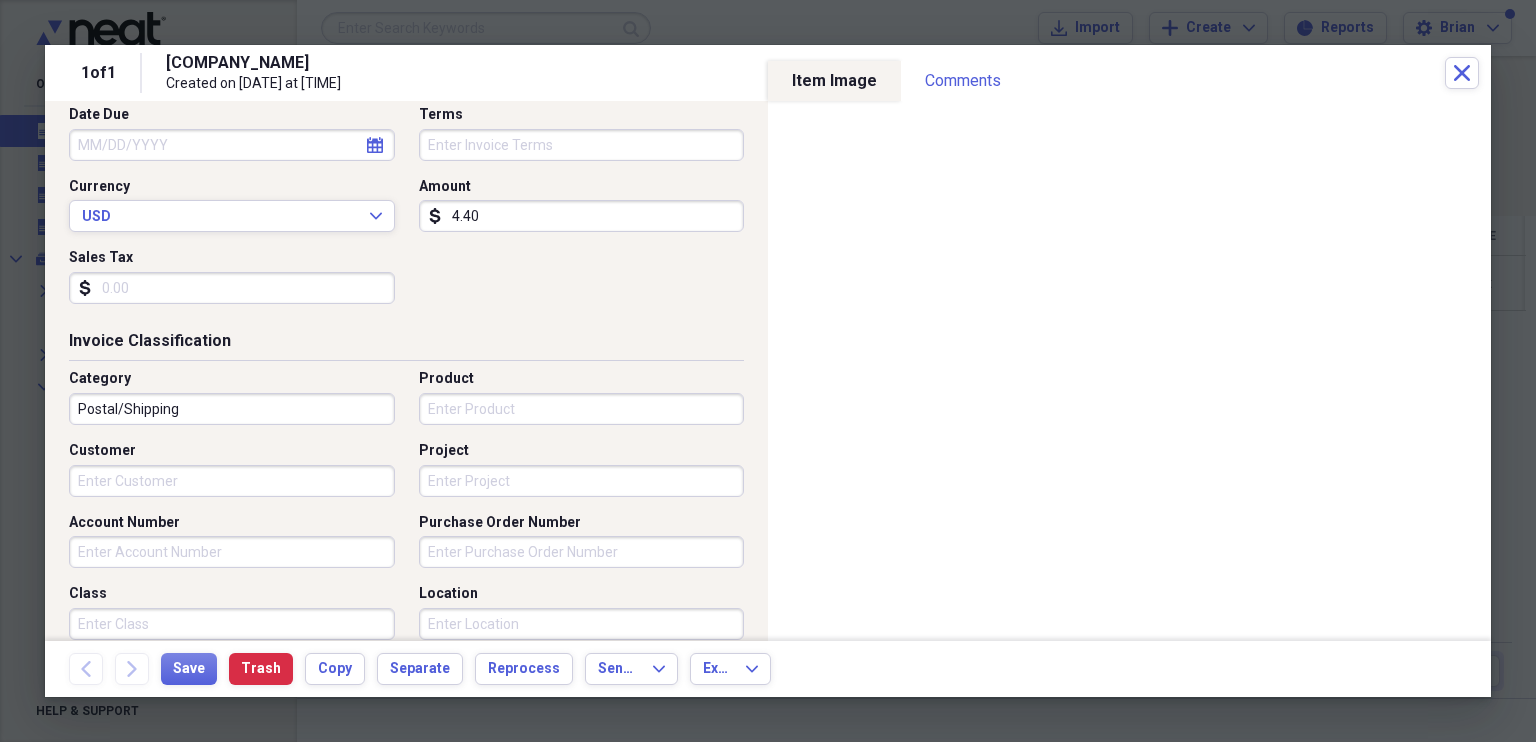 scroll, scrollTop: 284, scrollLeft: 0, axis: vertical 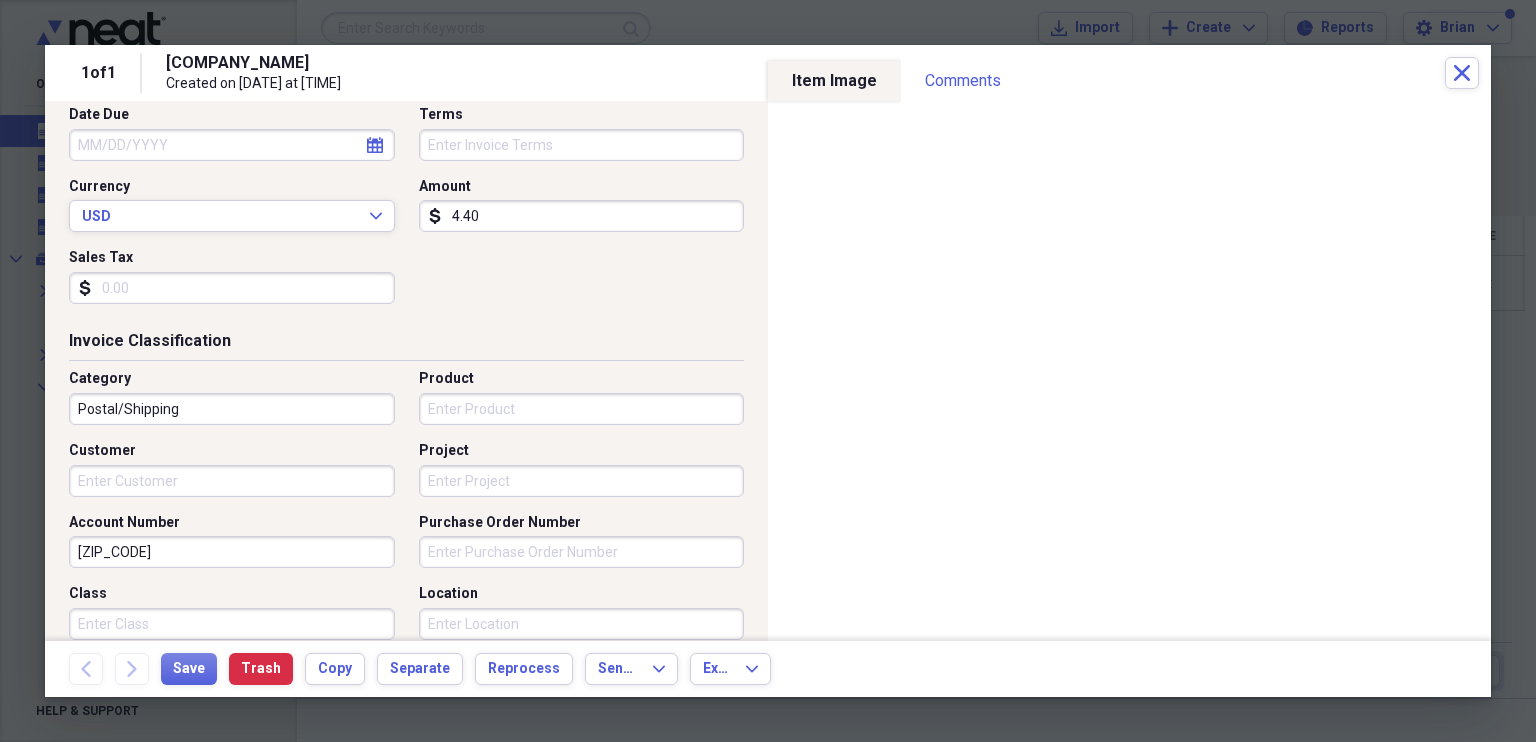 type on "[ZIP_CODE]" 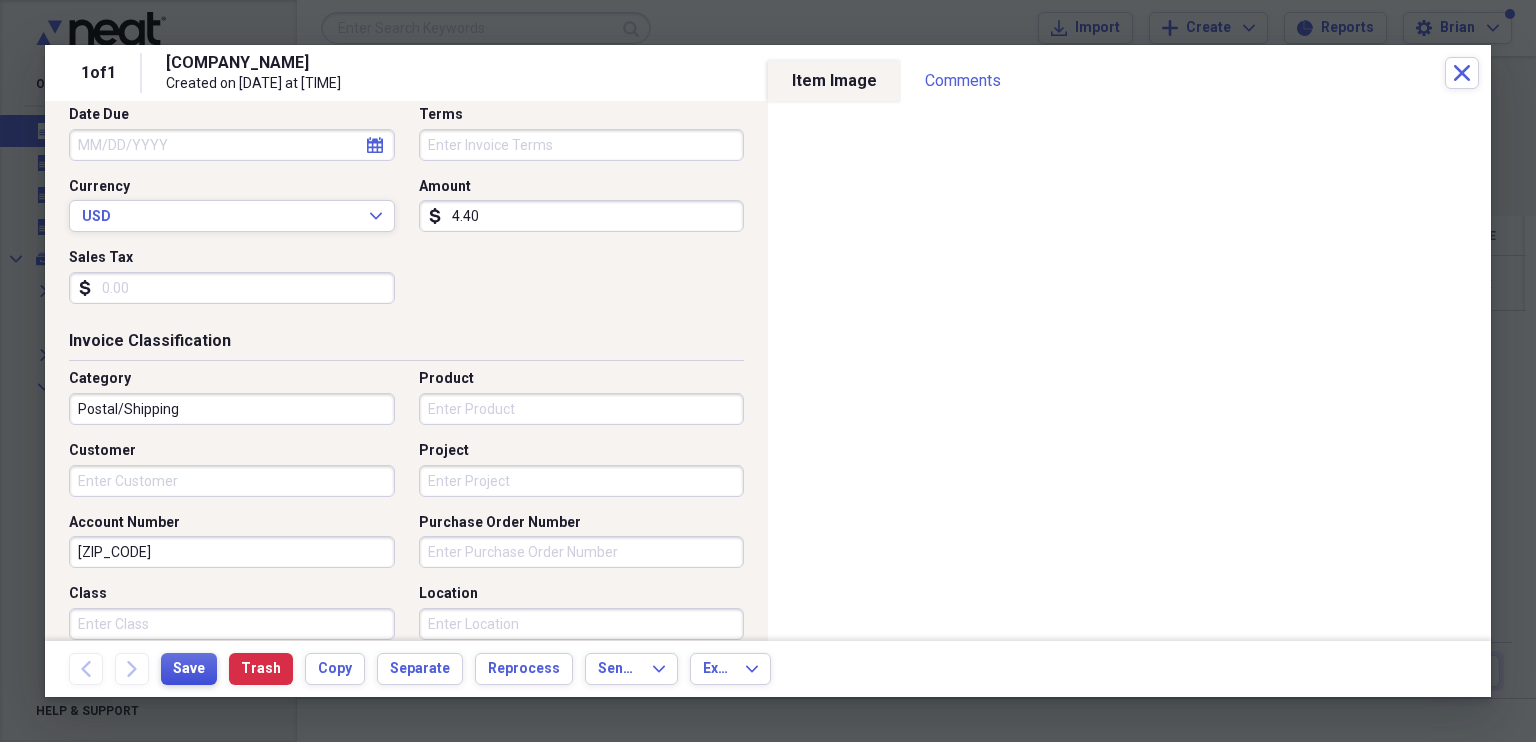 click on "Save" at bounding box center (189, 669) 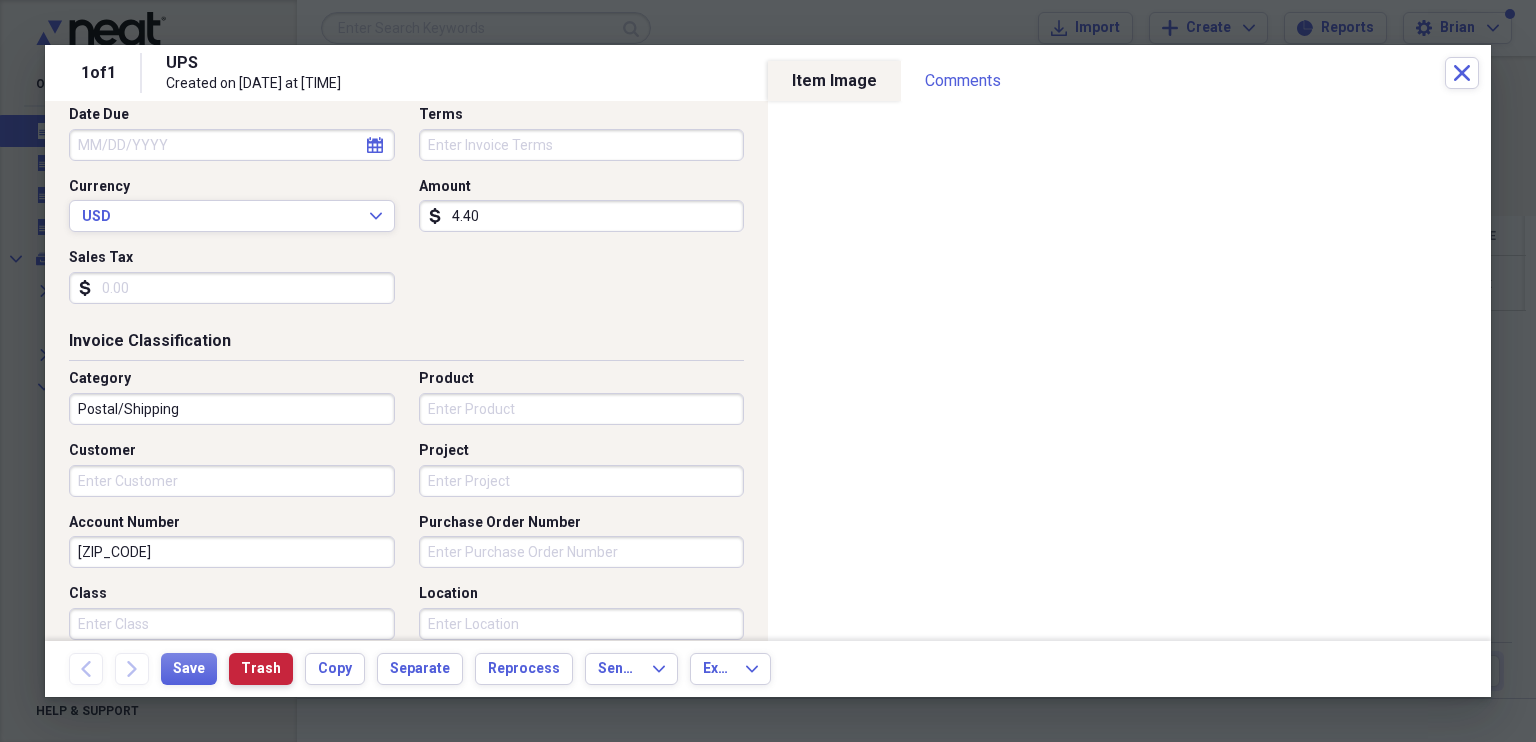 click on "Trash" at bounding box center [261, 669] 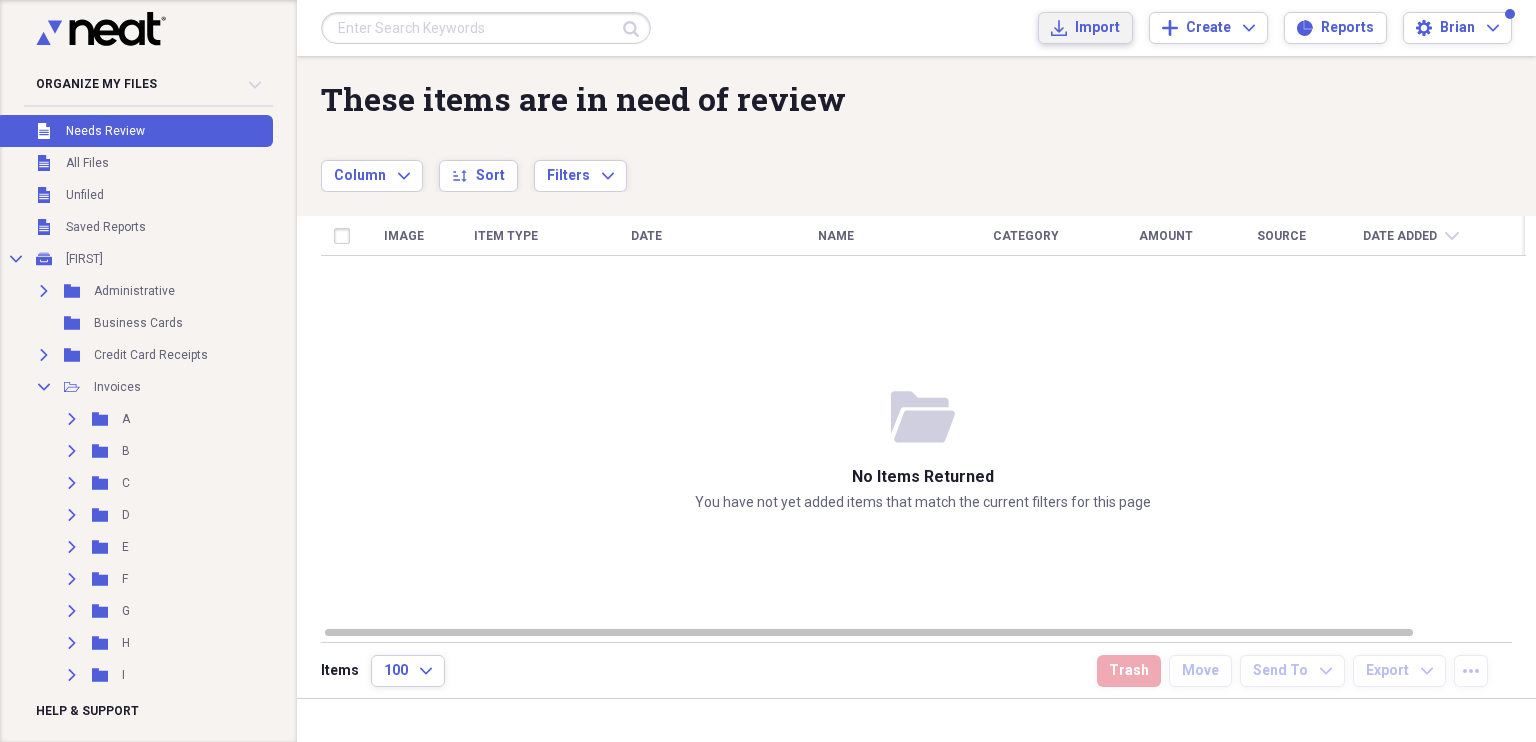 click on "Import" at bounding box center [1097, 28] 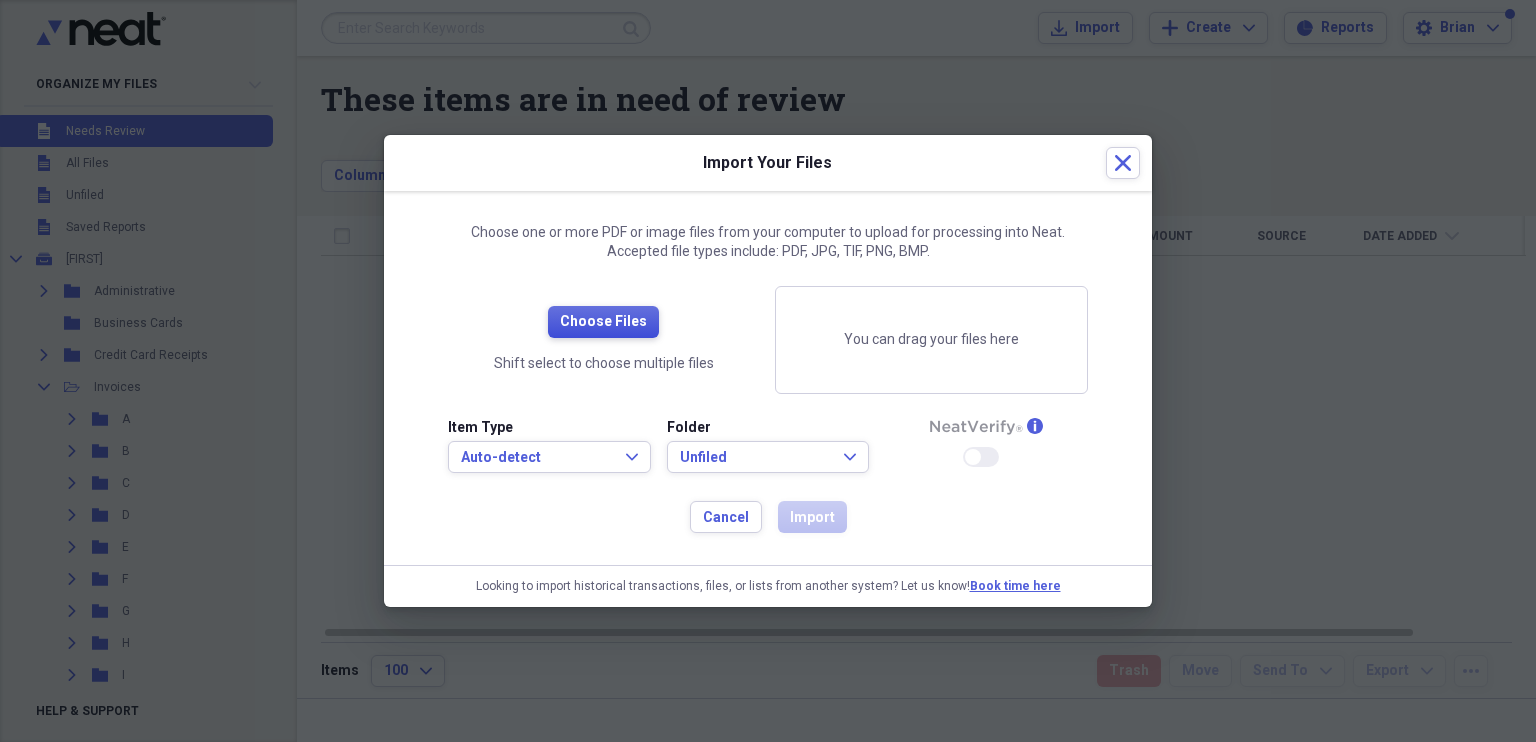 click on "Choose Files" at bounding box center [603, 322] 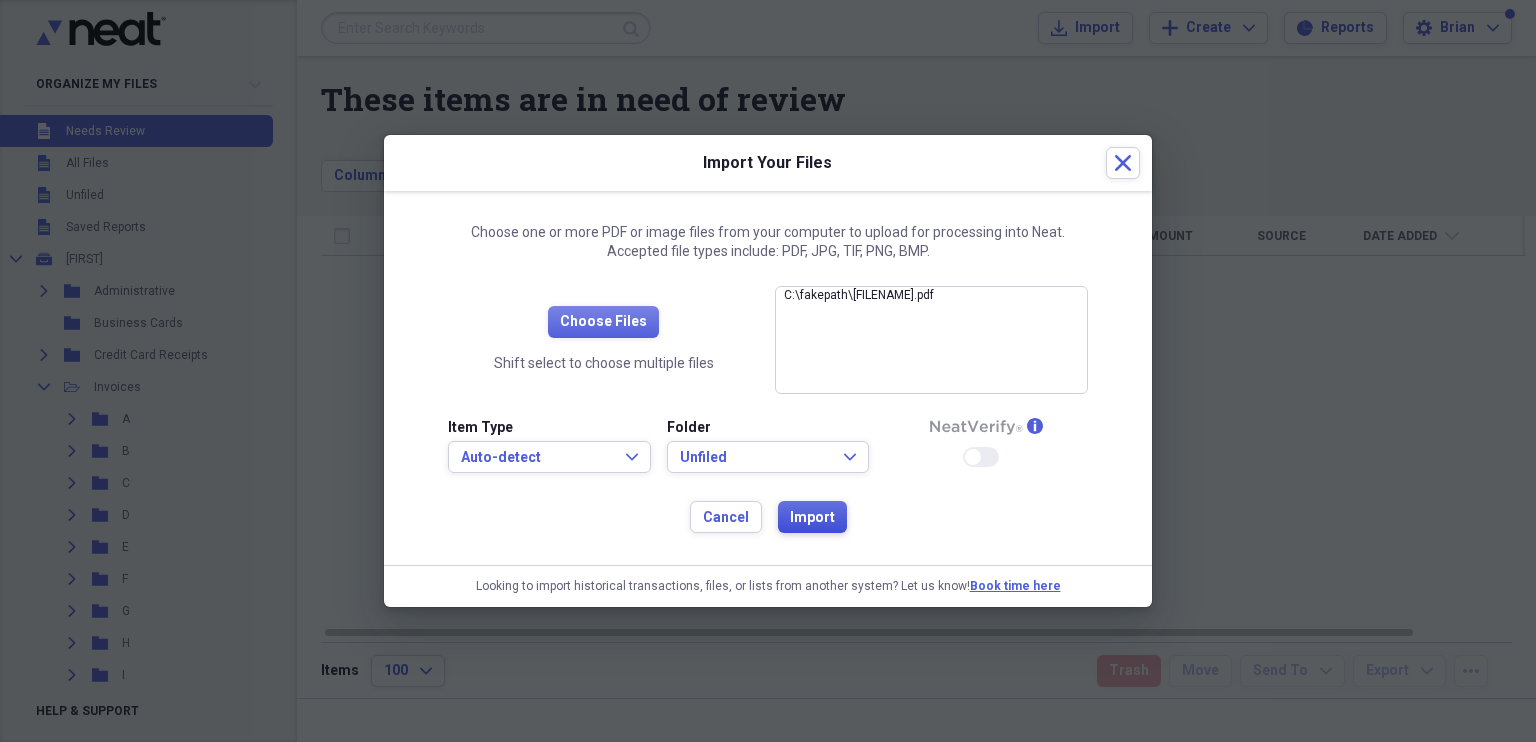 click on "Import" at bounding box center (812, 518) 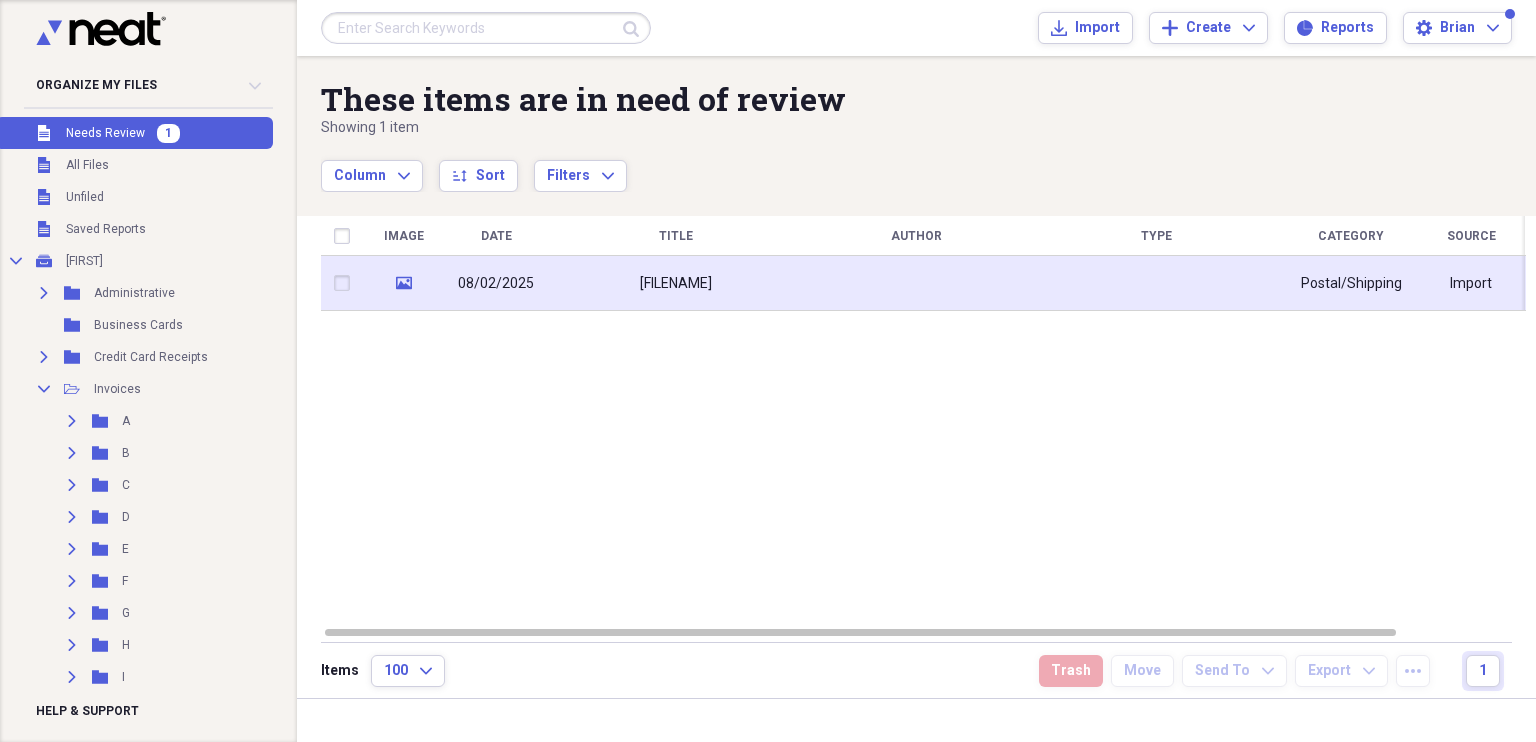 click on "[FILENAME]" at bounding box center (676, 283) 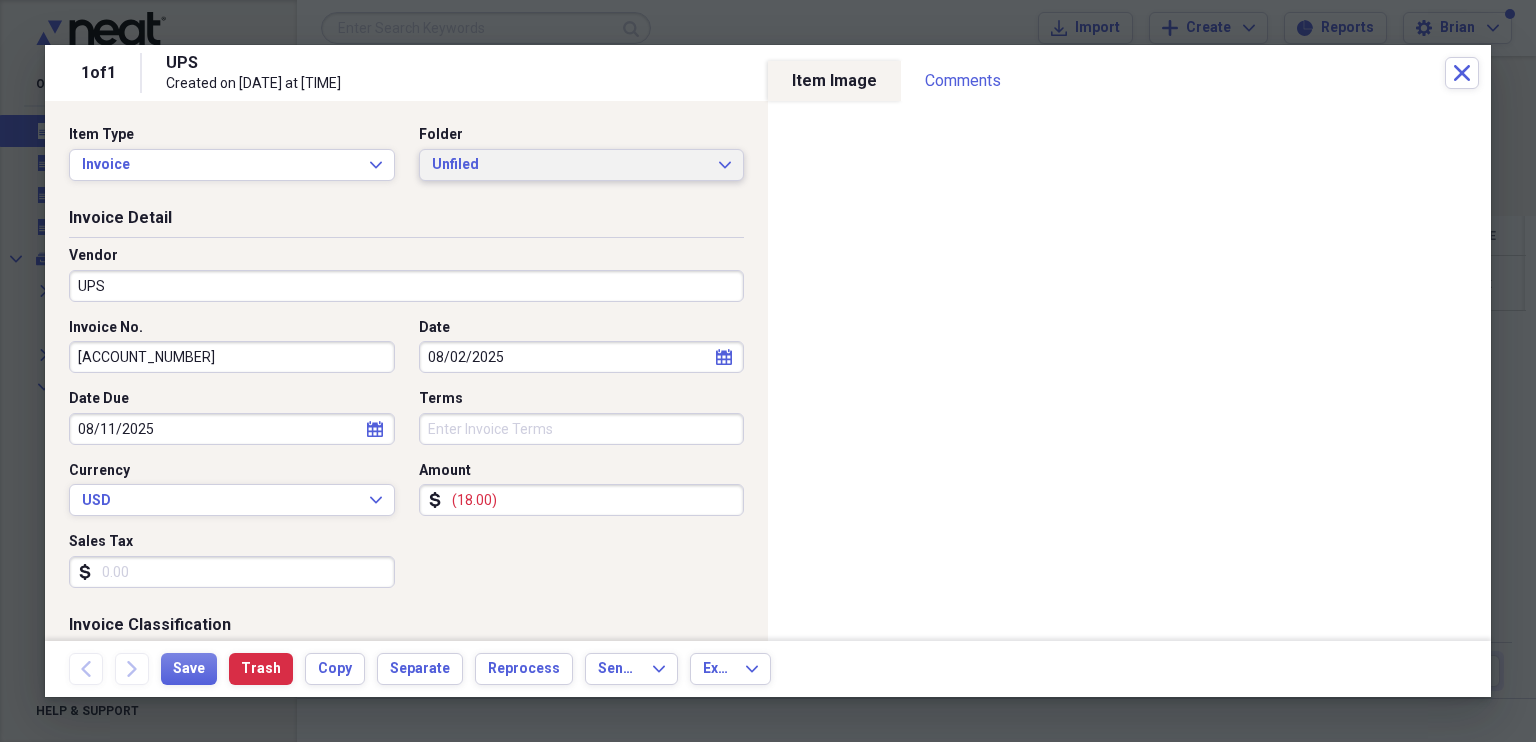 click on "Unfiled" at bounding box center [570, 165] 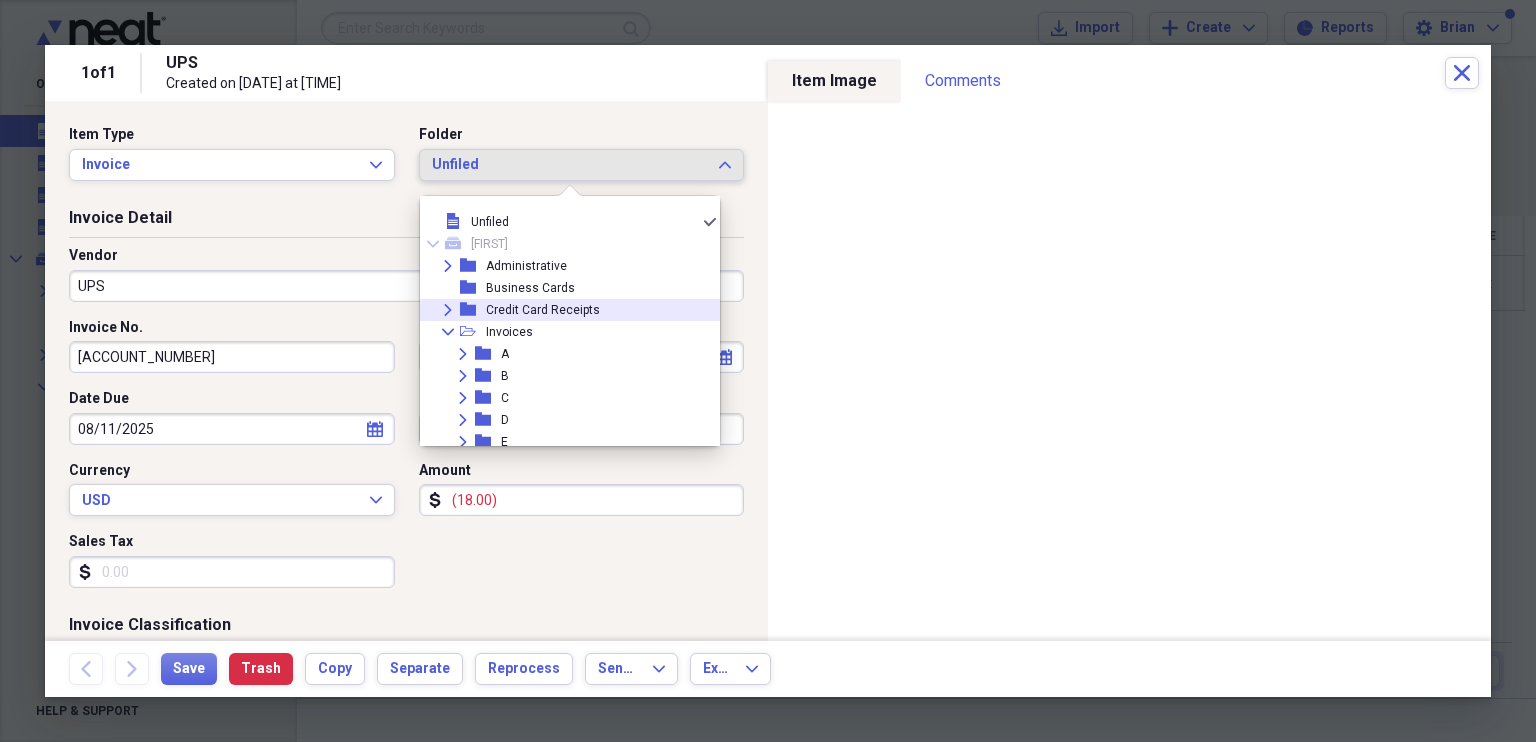 scroll, scrollTop: 490, scrollLeft: 0, axis: vertical 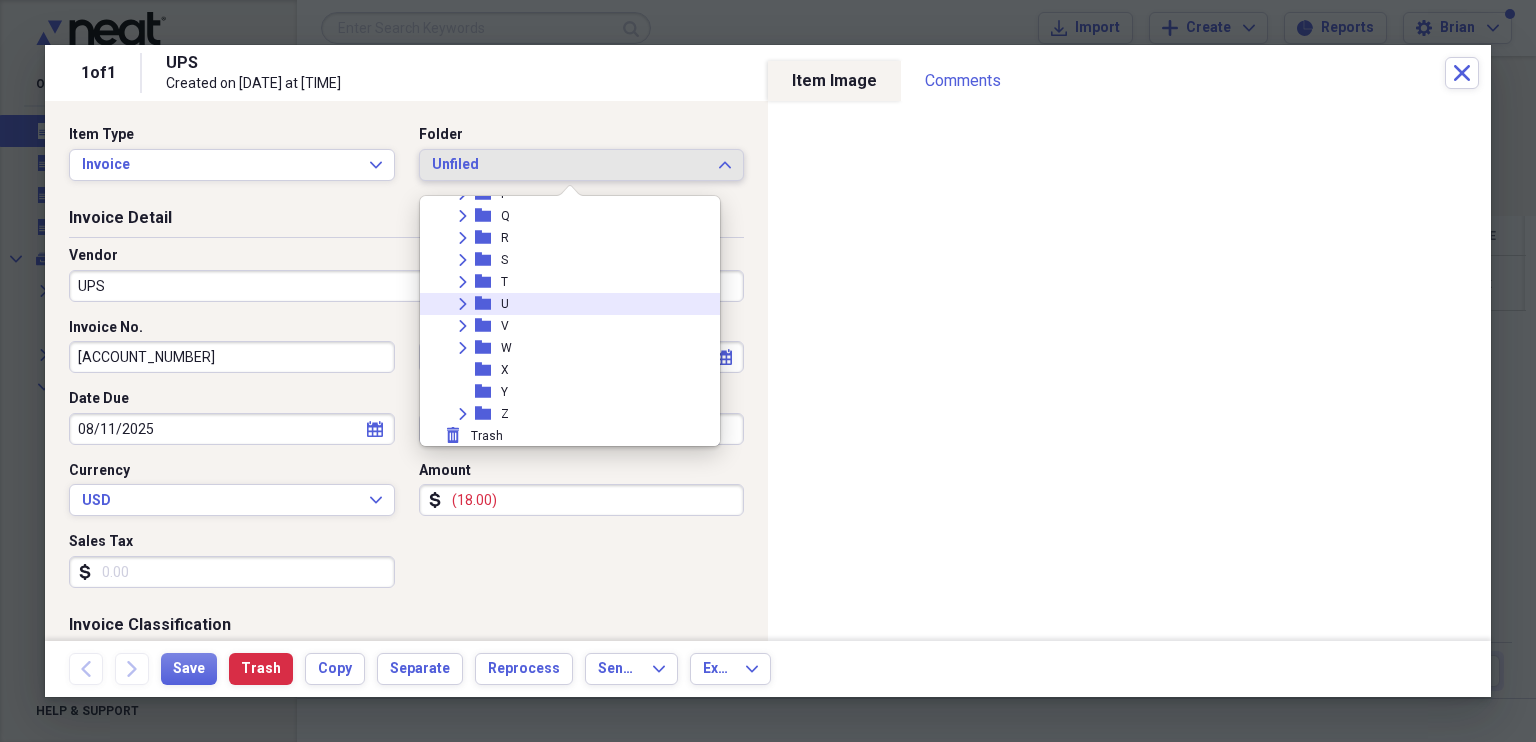 click 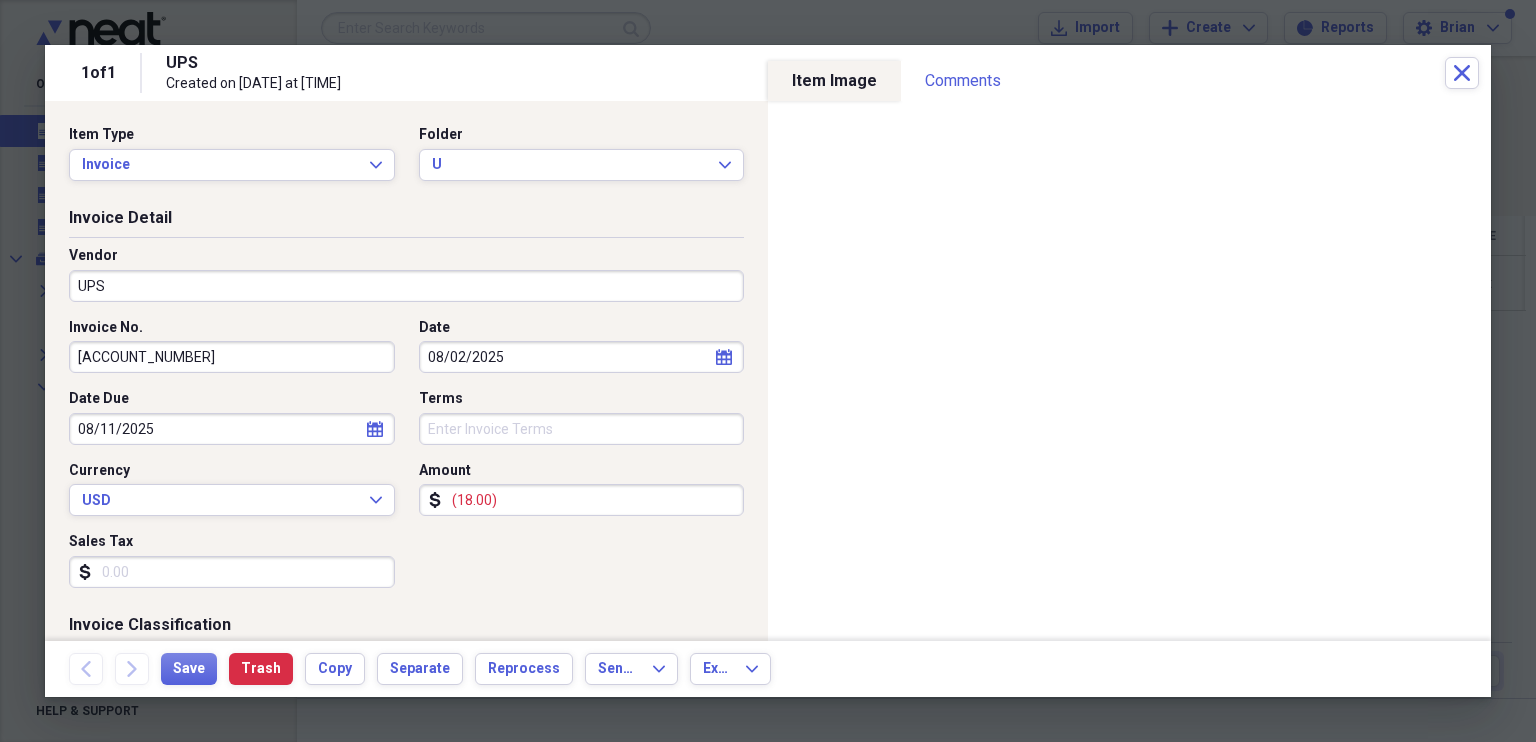 click on "(18.00)" at bounding box center (582, 500) 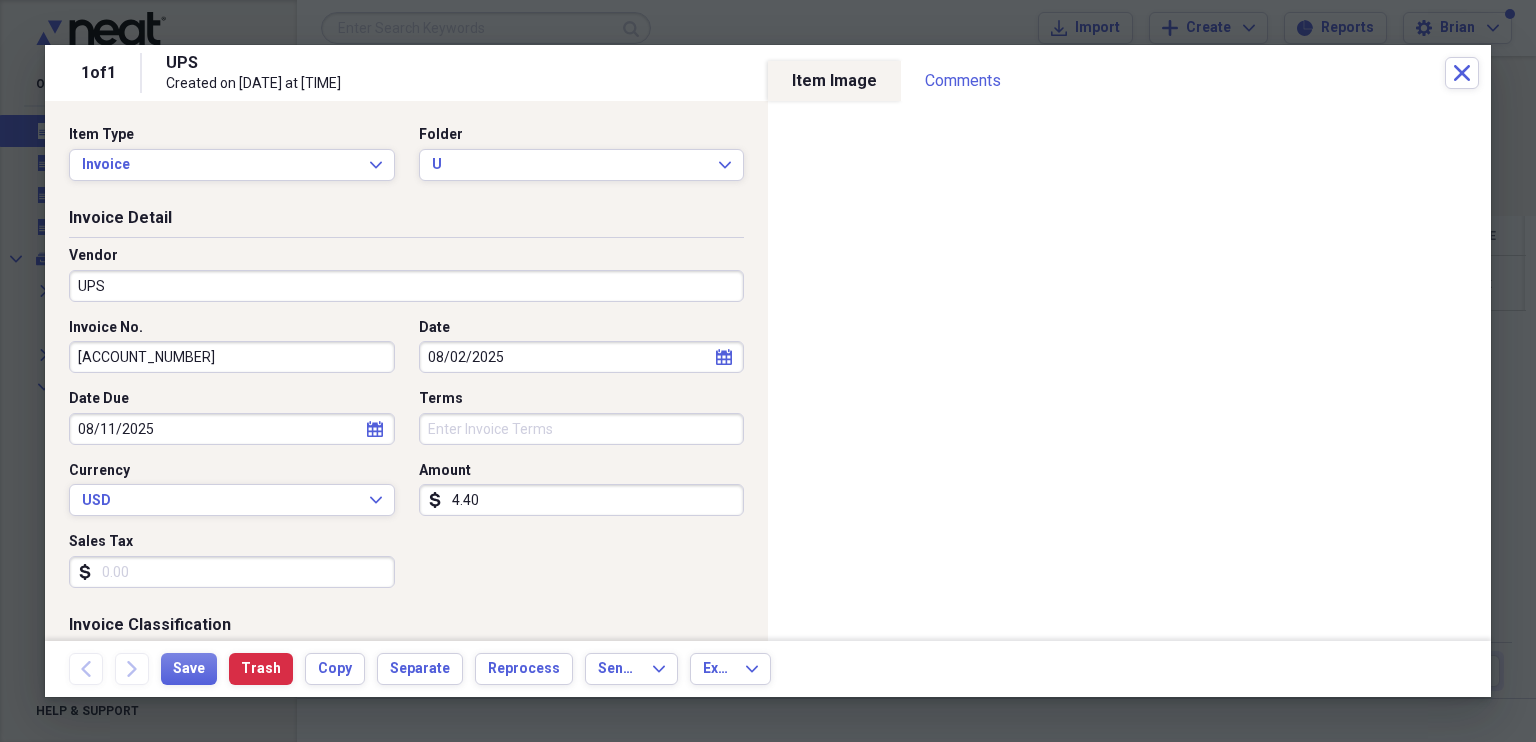 type on "4.40" 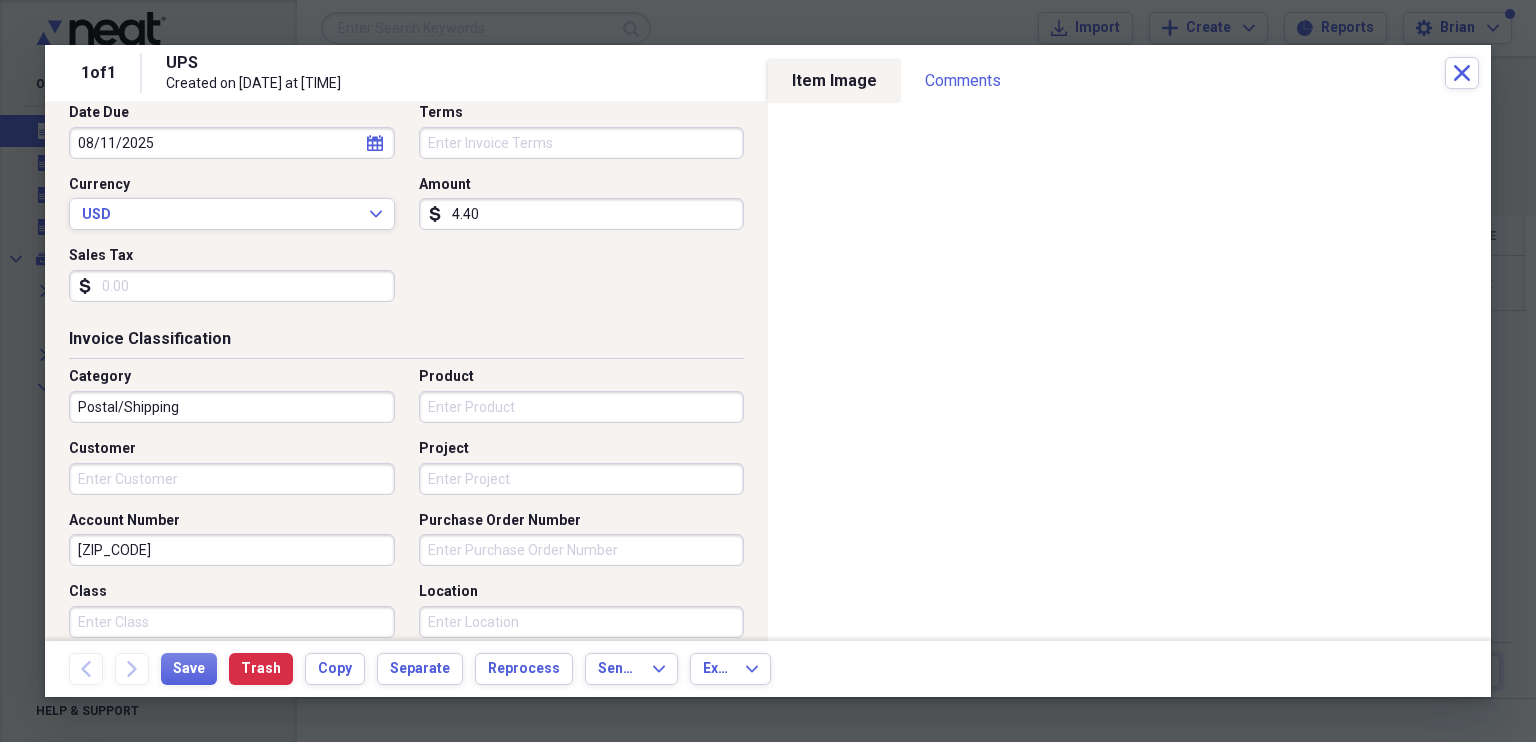 scroll, scrollTop: 287, scrollLeft: 0, axis: vertical 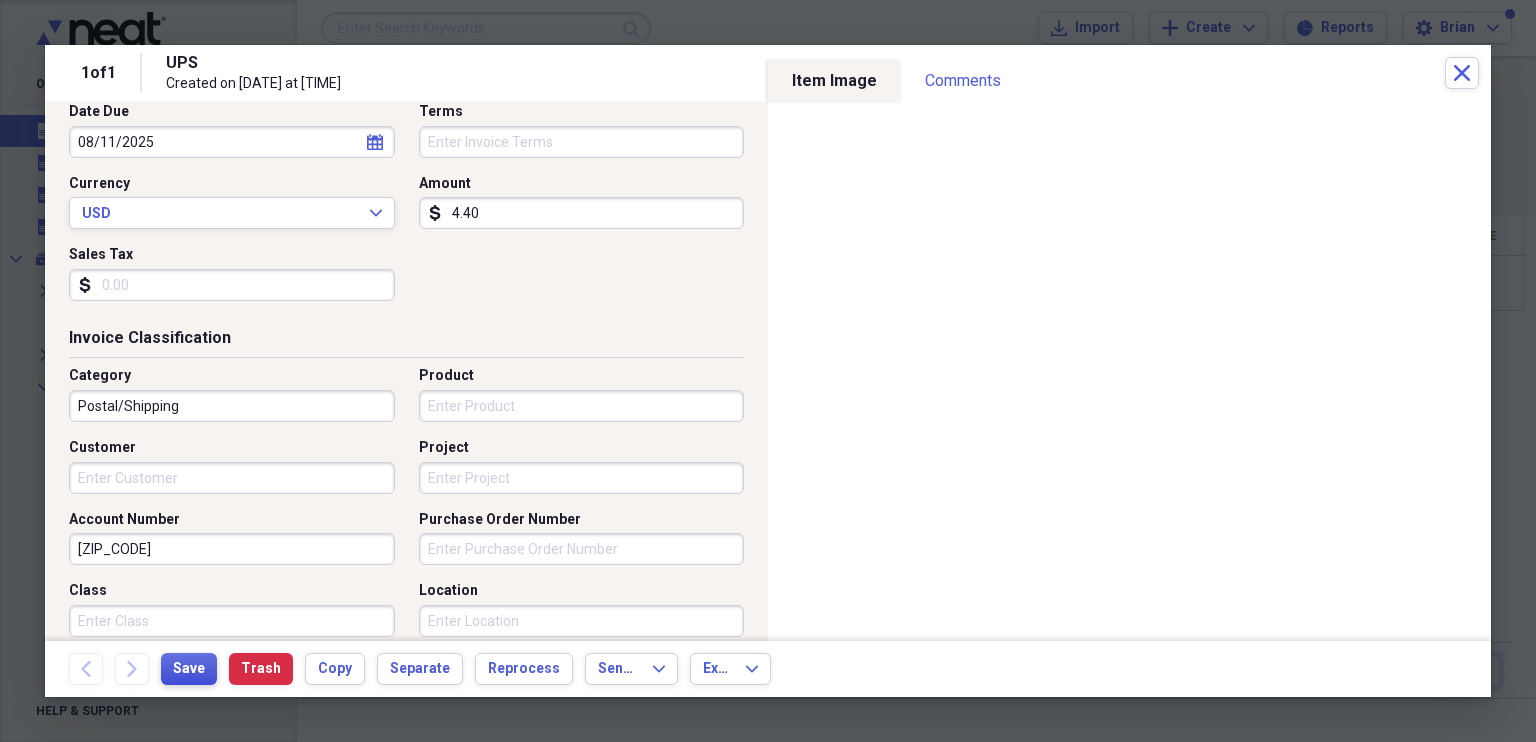 click on "Save" at bounding box center (189, 669) 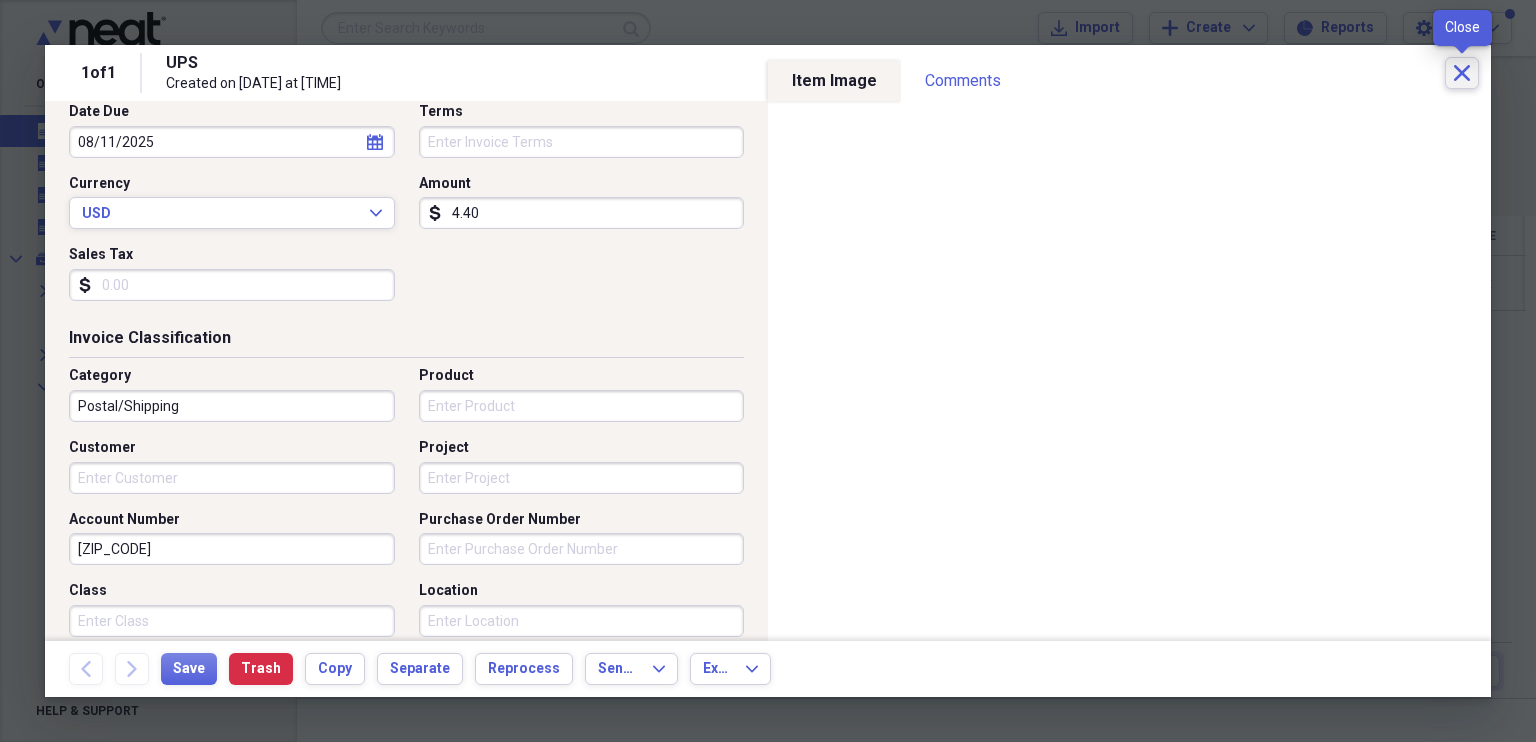 click 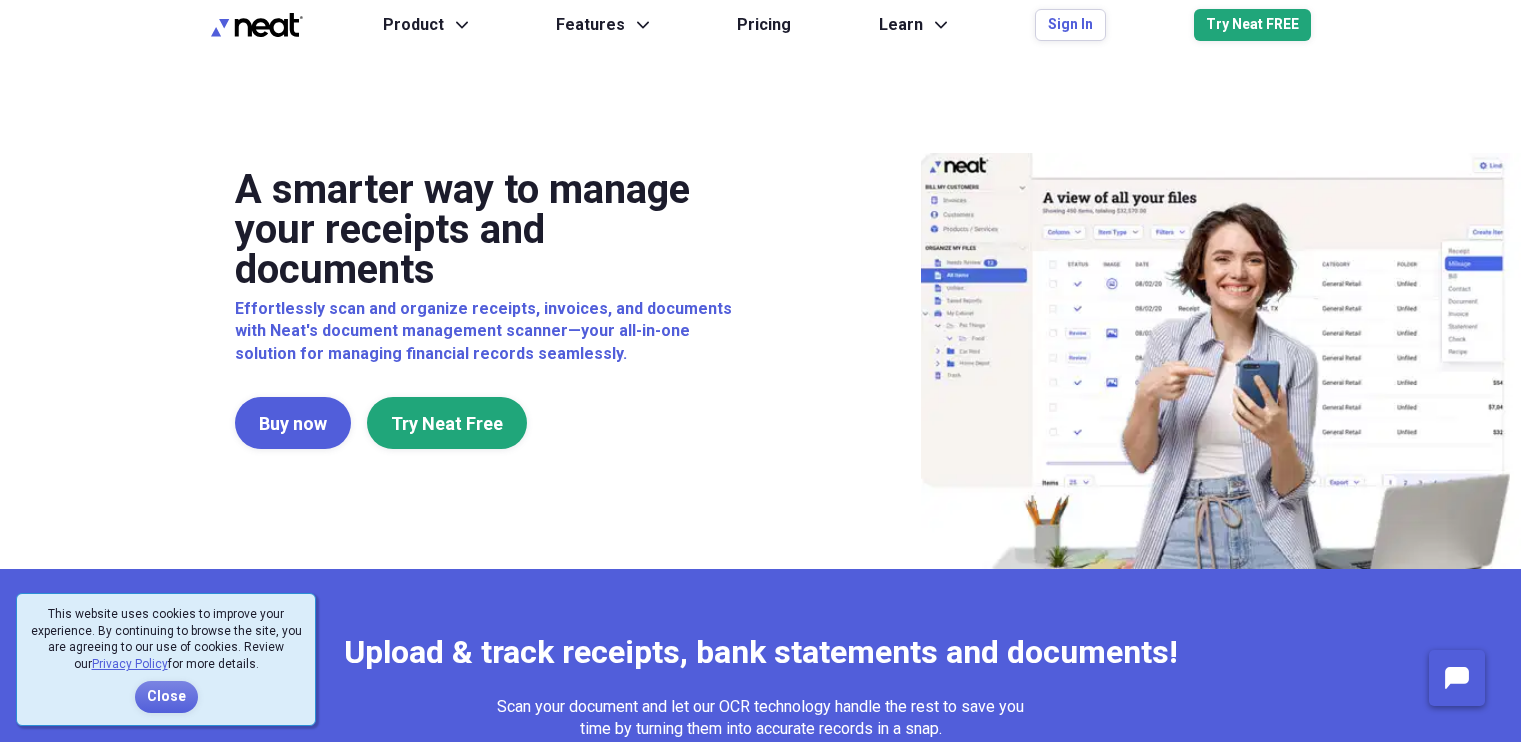 scroll, scrollTop: 0, scrollLeft: 0, axis: both 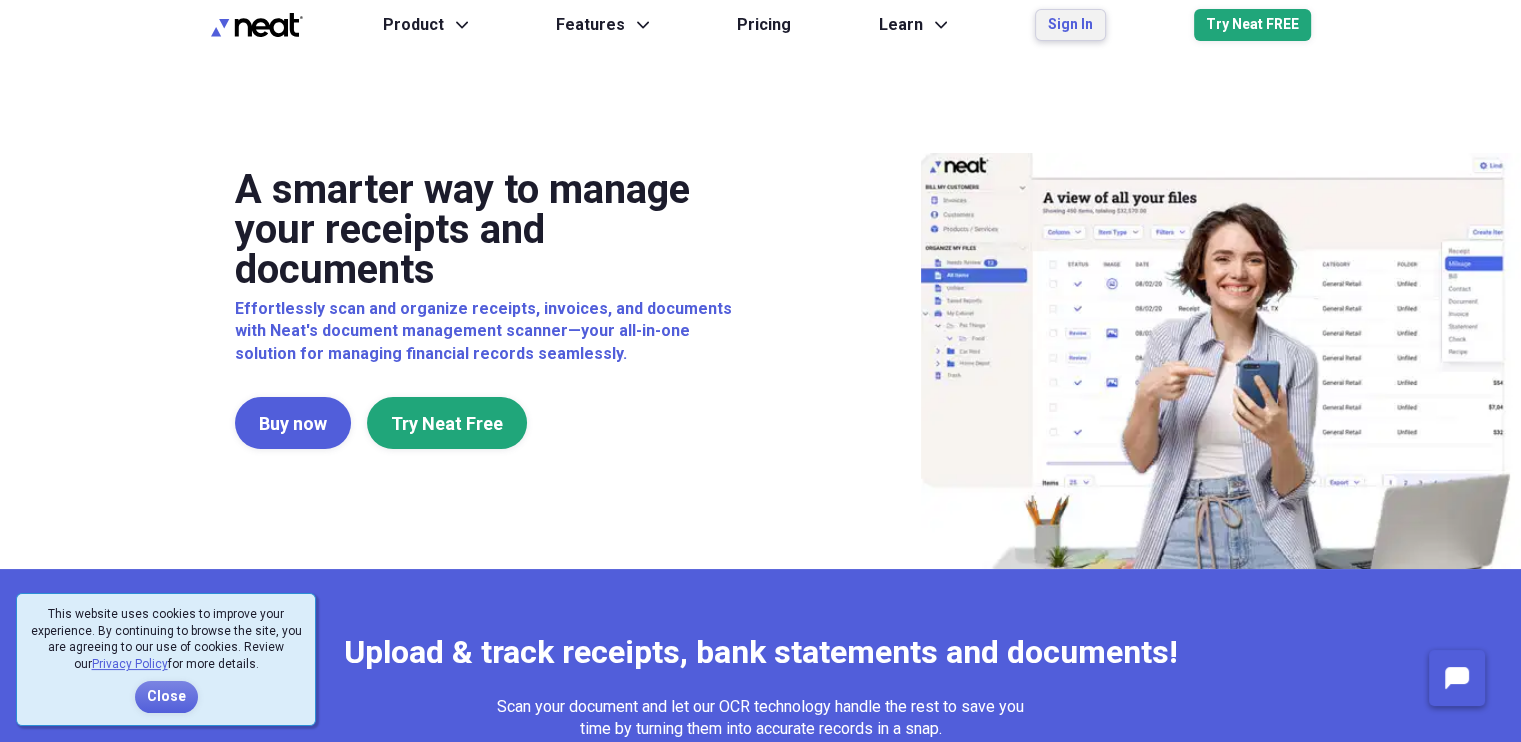 click on "Sign In" at bounding box center (1070, 25) 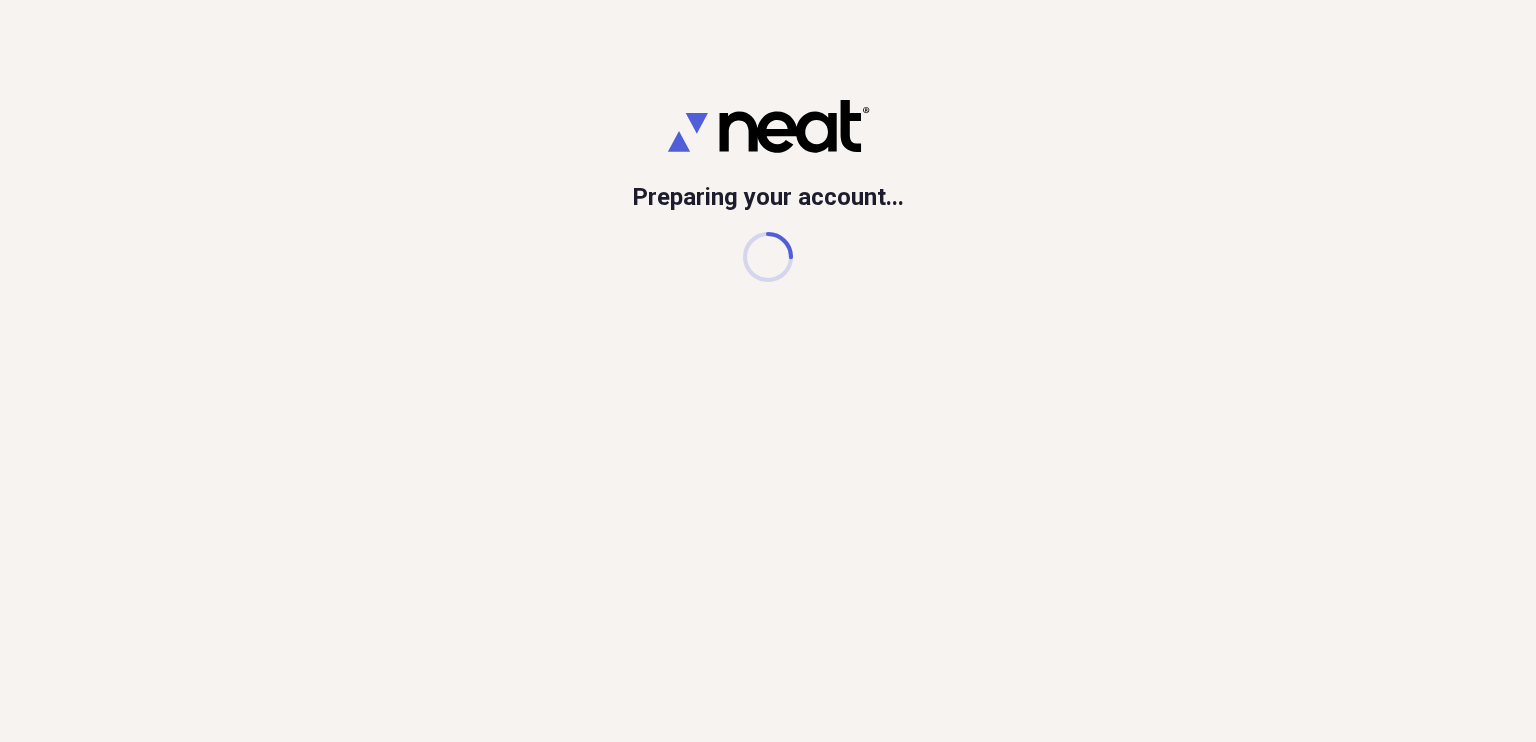 scroll, scrollTop: 0, scrollLeft: 0, axis: both 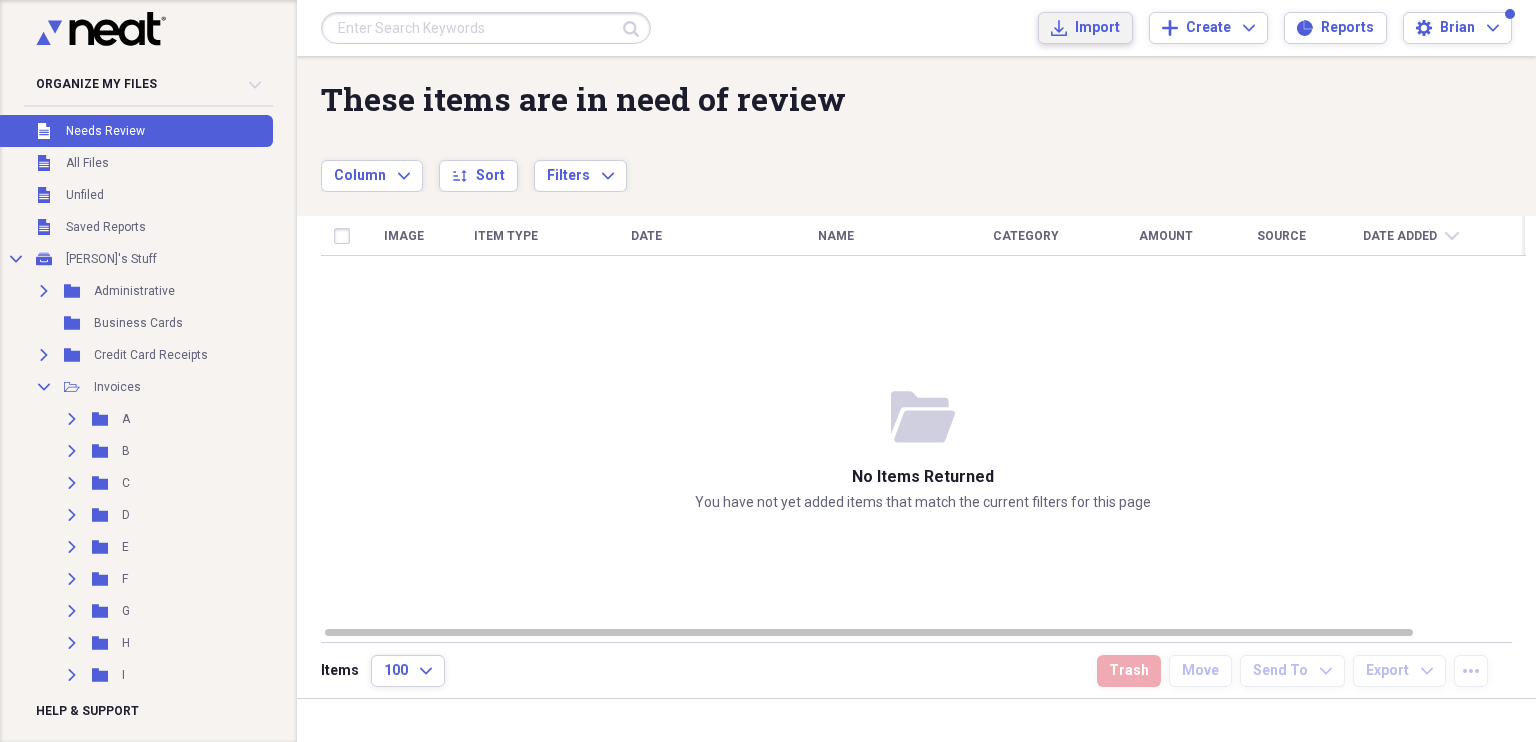 click on "Import" at bounding box center [1097, 28] 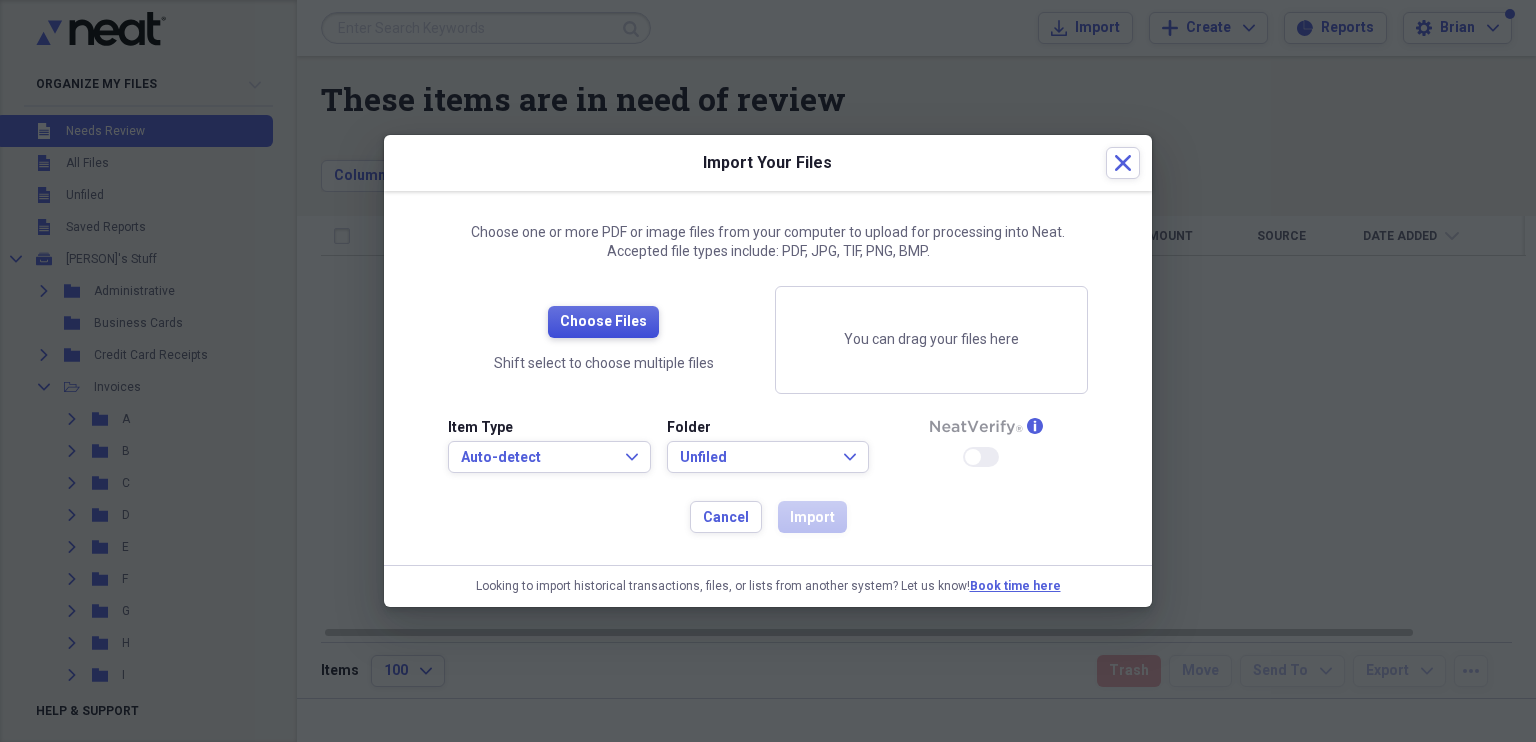 click on "Choose Files" at bounding box center (603, 322) 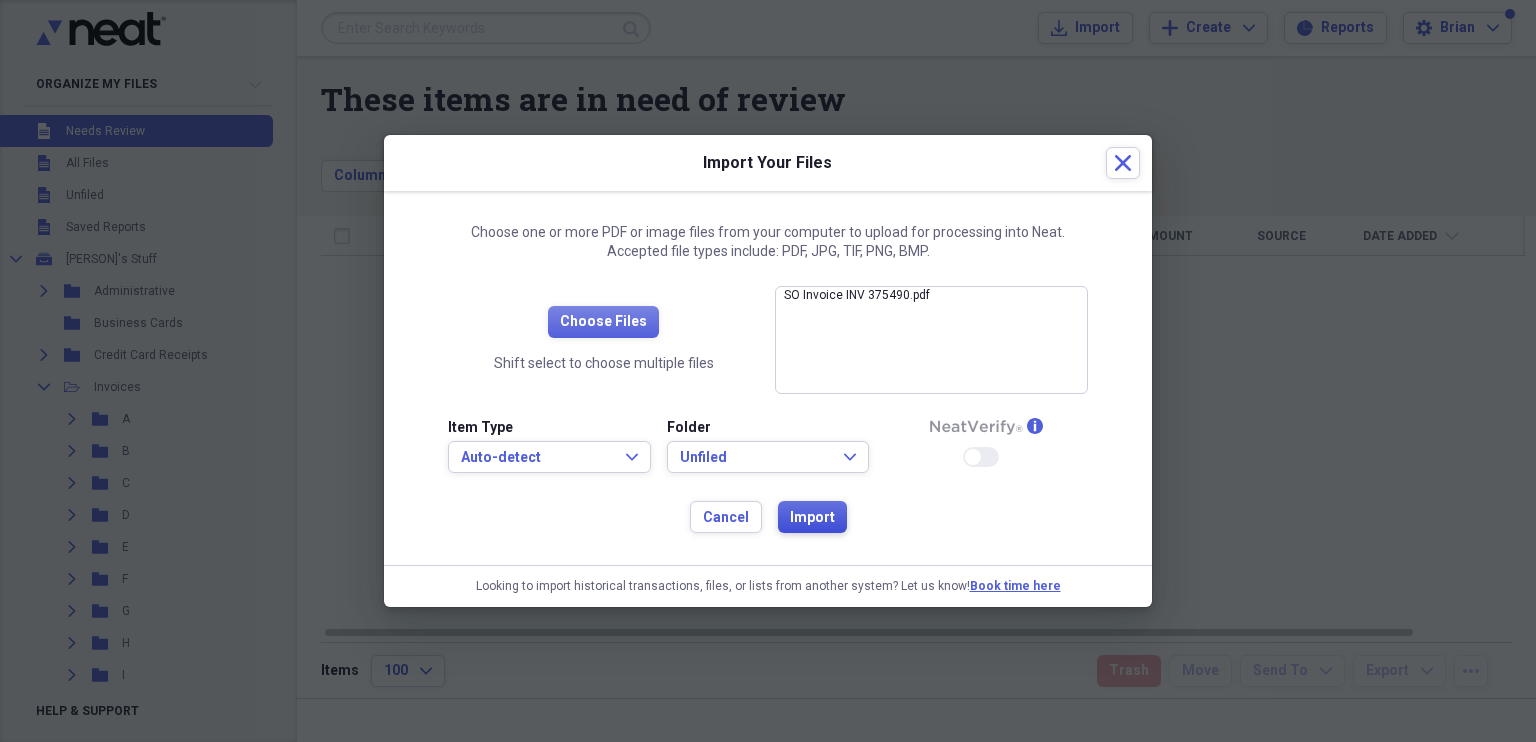 click on "Import" at bounding box center (812, 518) 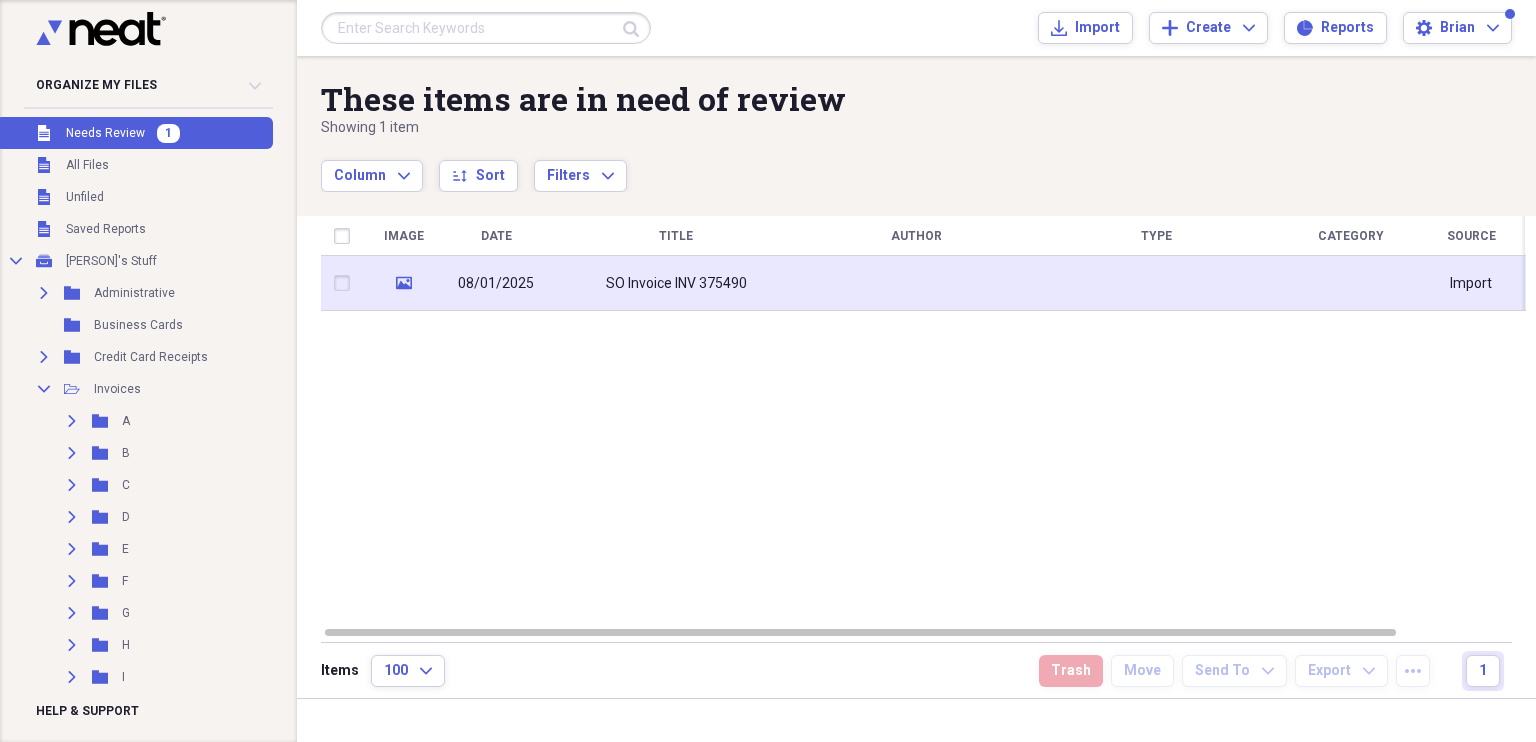 click on "SO Invoice INV 375490" at bounding box center (676, 283) 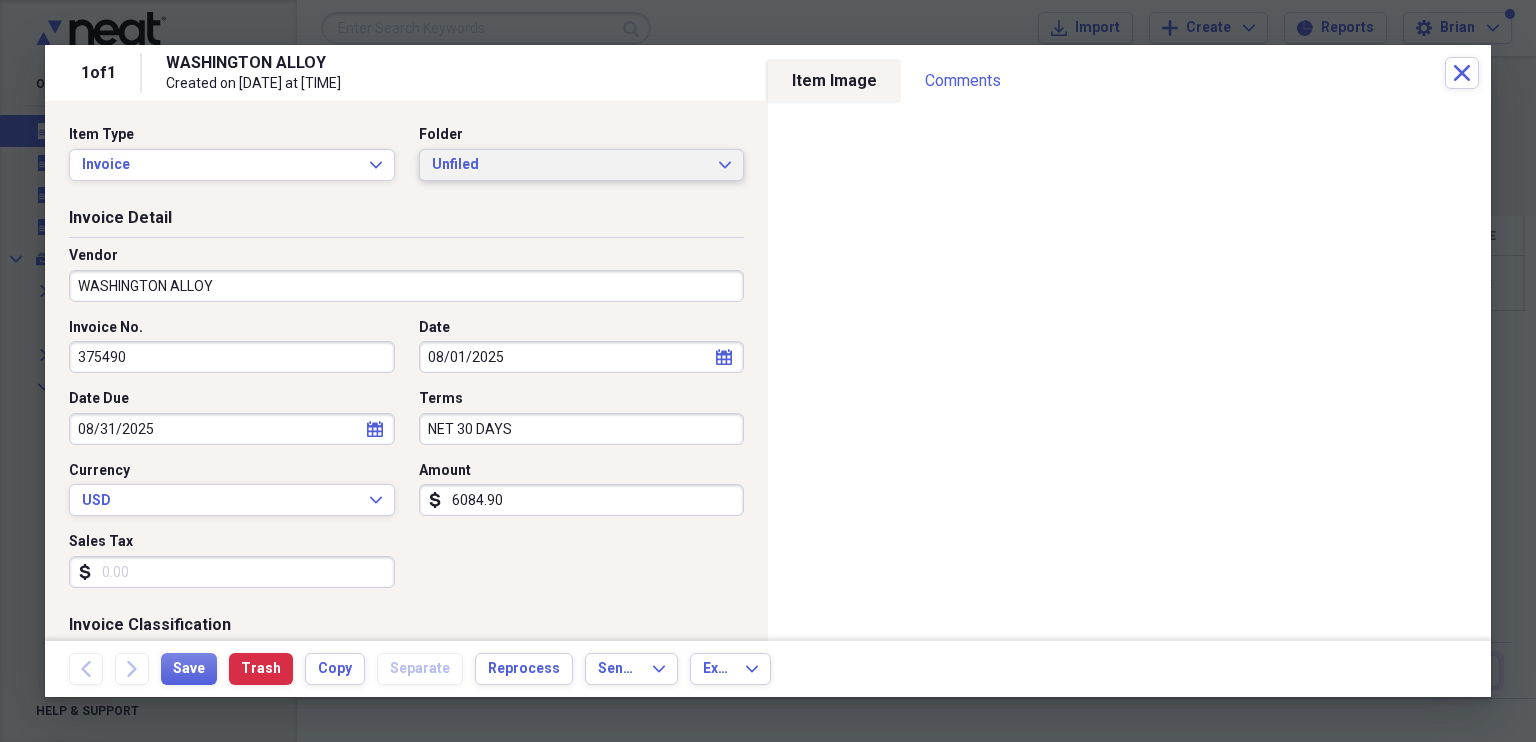 click on "Unfiled" at bounding box center [570, 165] 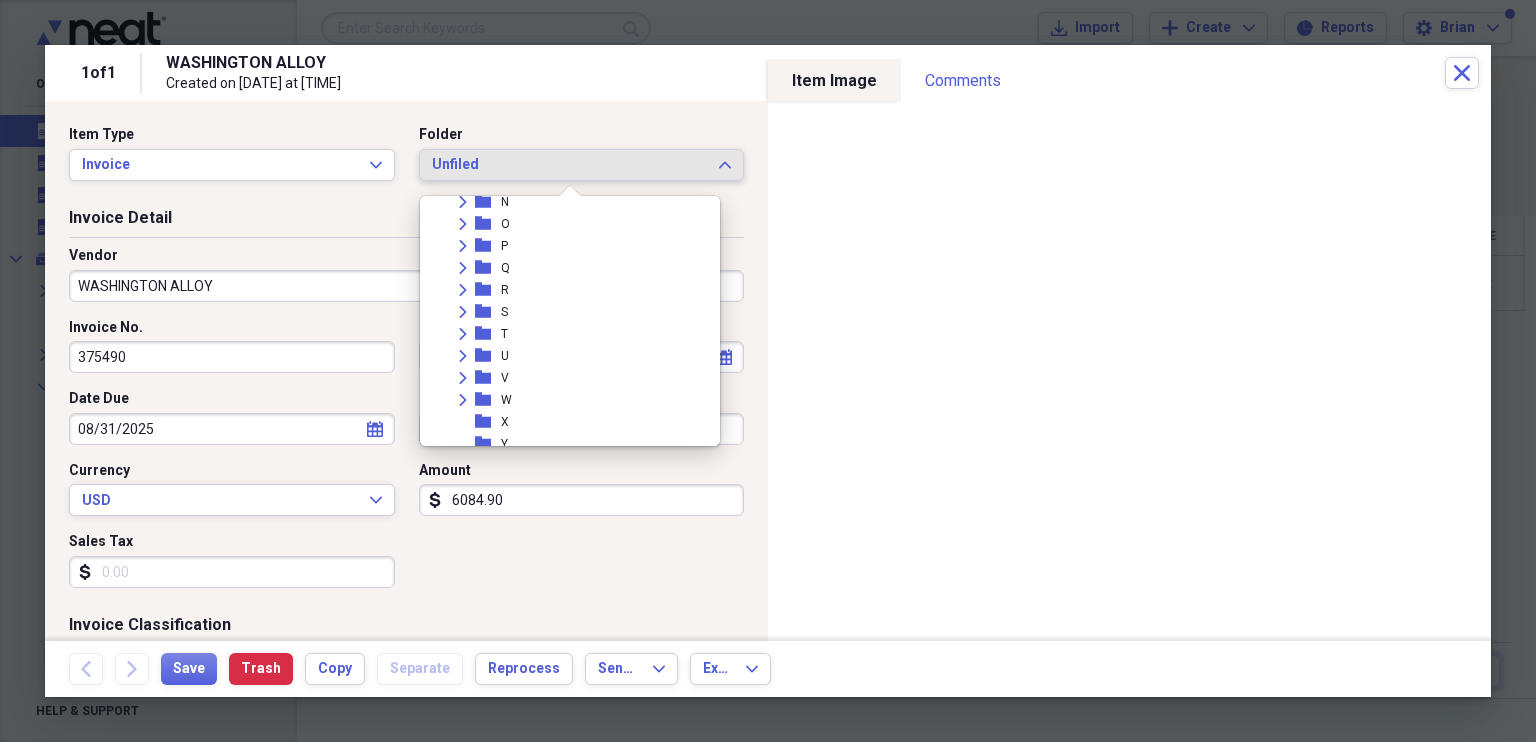 scroll, scrollTop: 490, scrollLeft: 0, axis: vertical 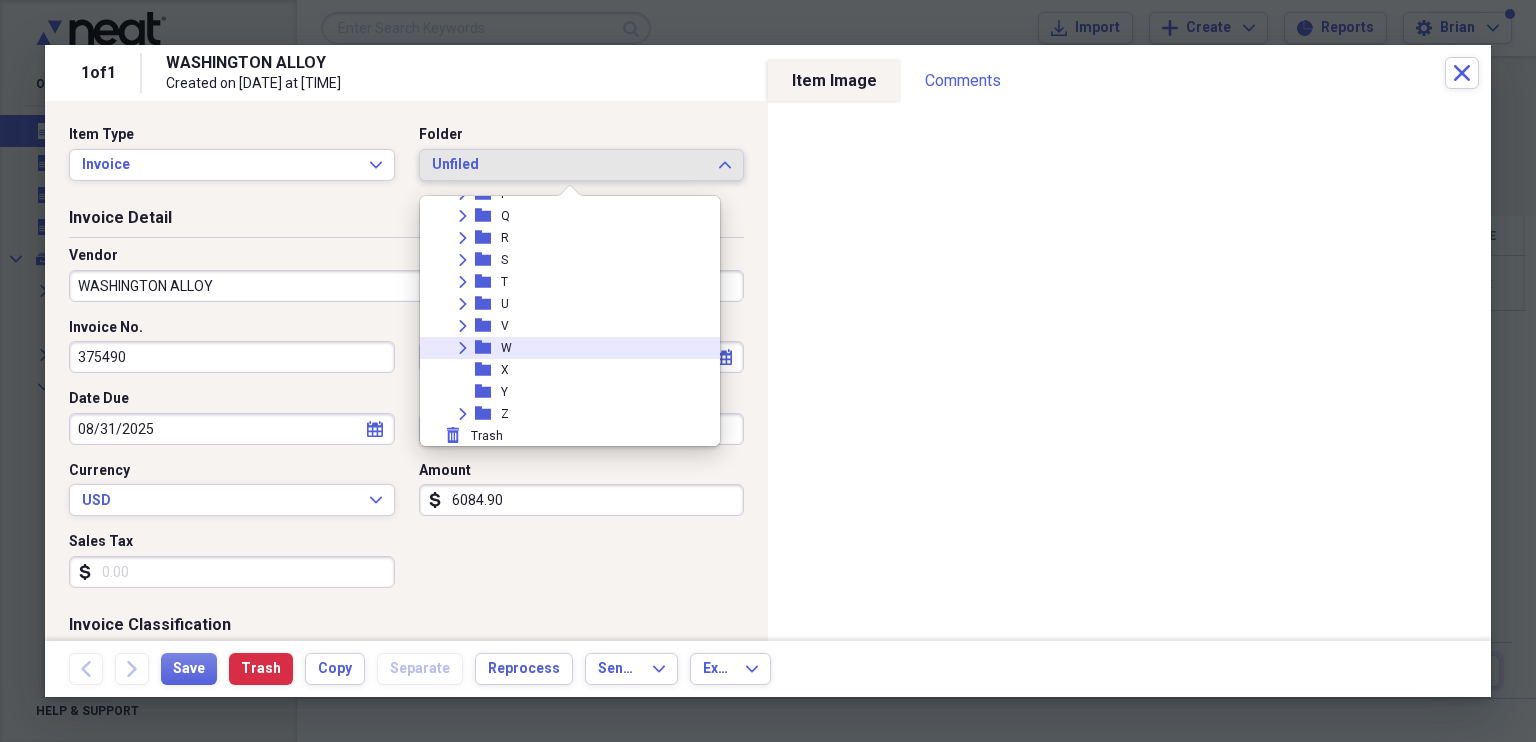 click 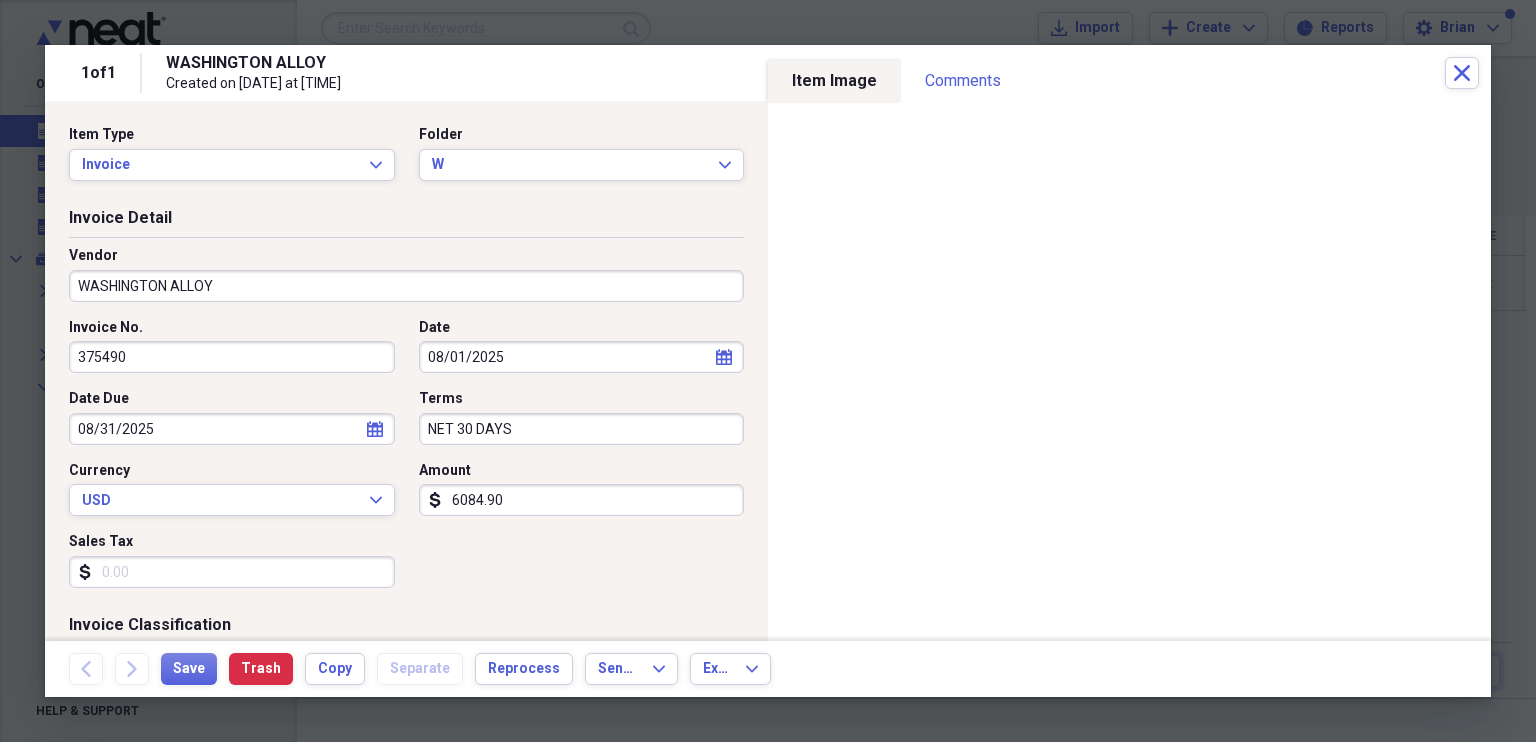 click on "Invoice No." at bounding box center [232, 328] 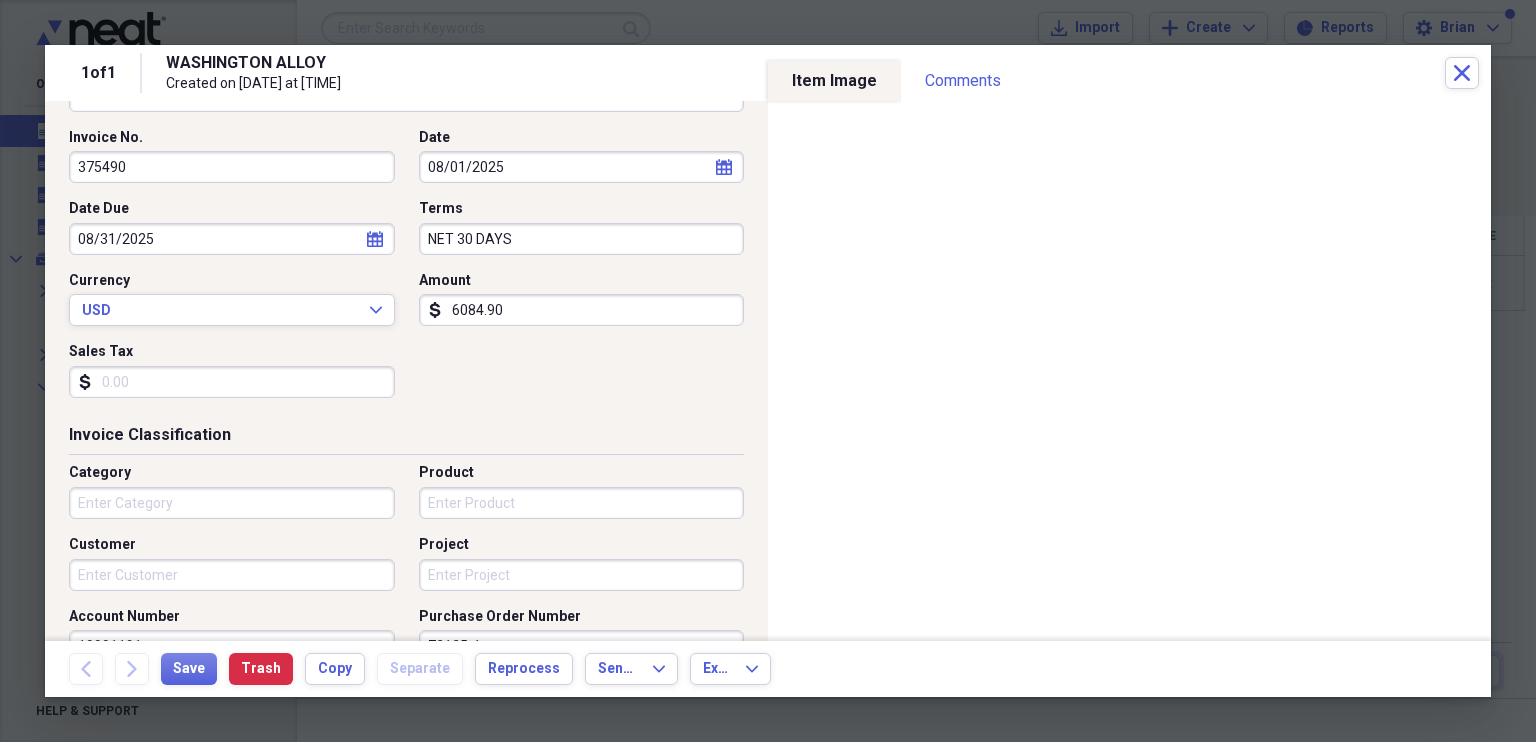 scroll, scrollTop: 191, scrollLeft: 0, axis: vertical 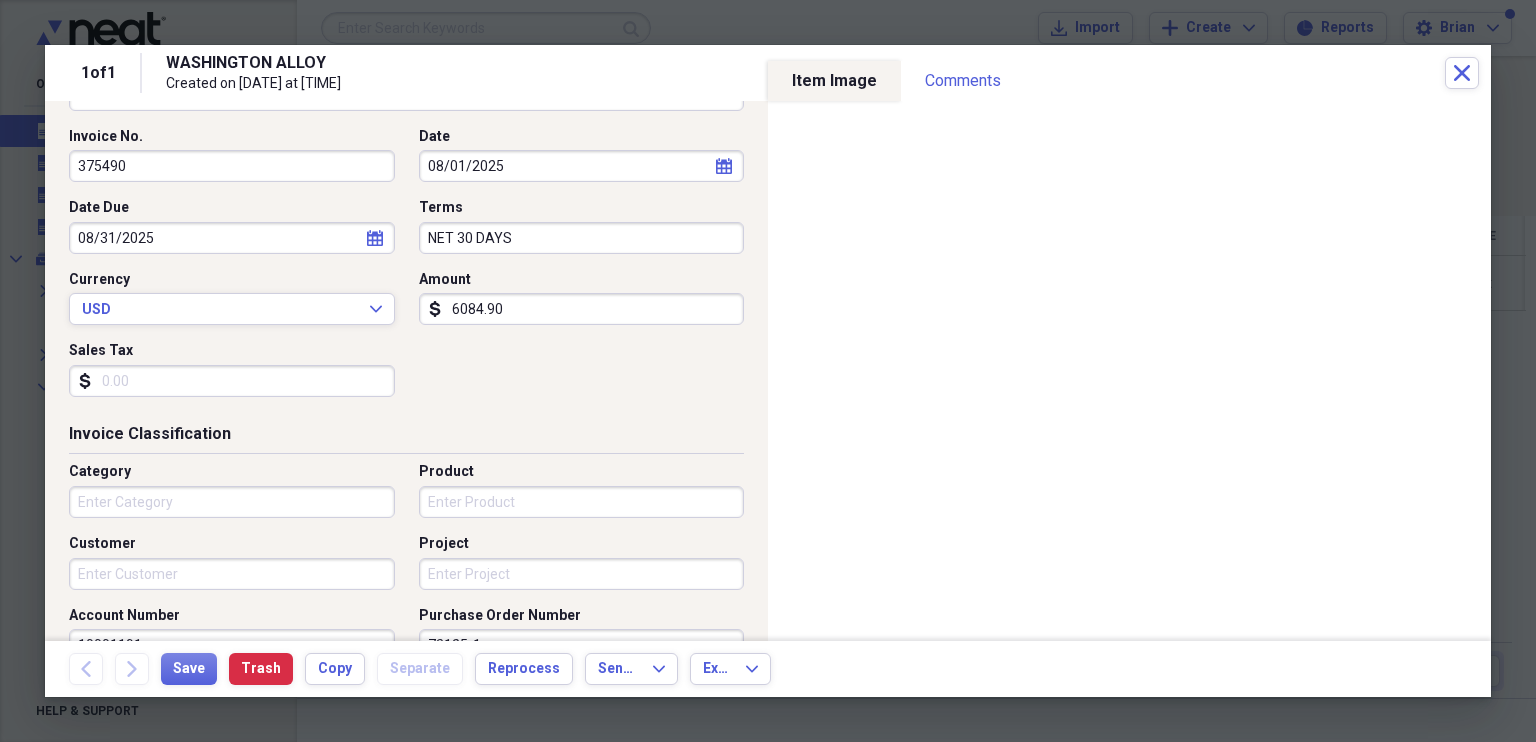 click on "Category" at bounding box center (232, 502) 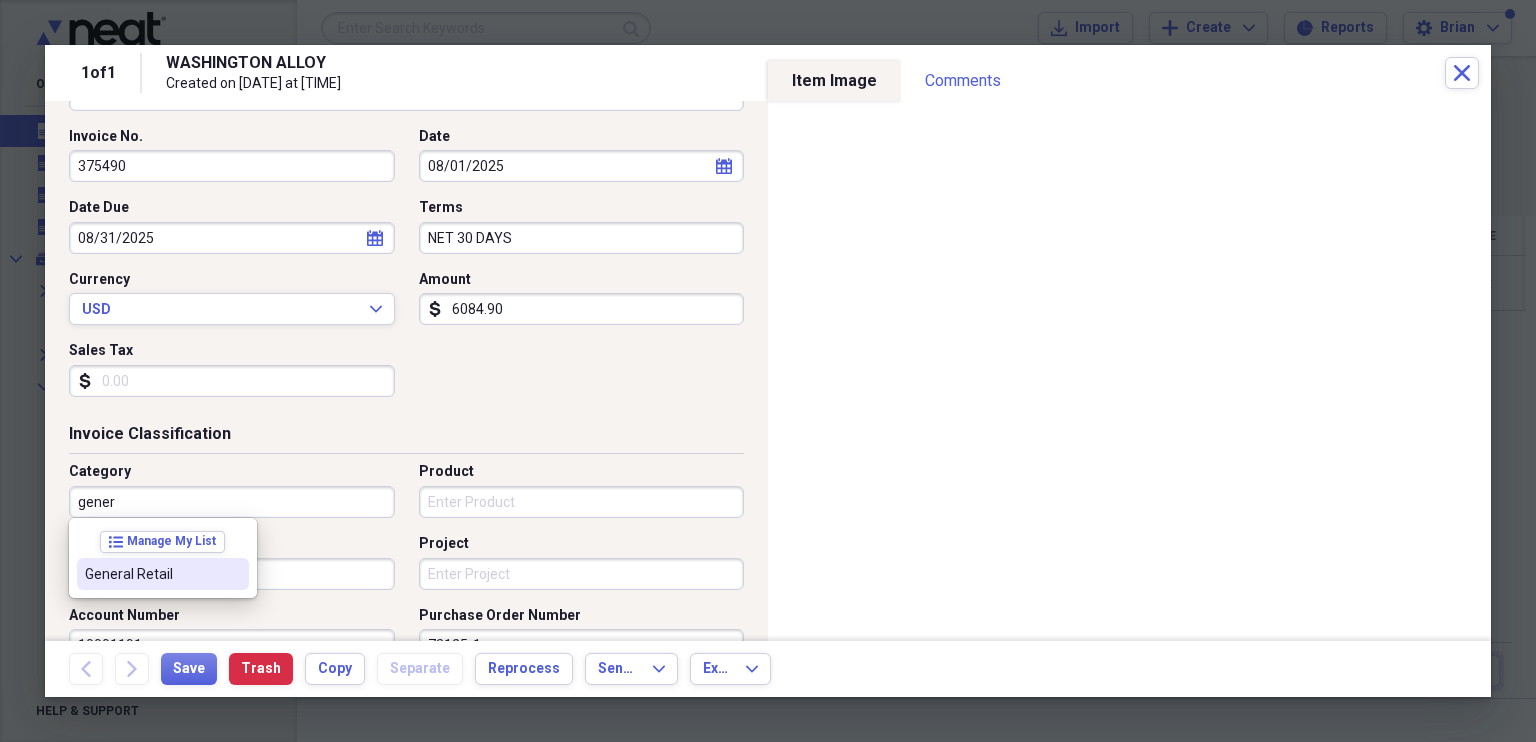 click on "General Retail" at bounding box center (151, 574) 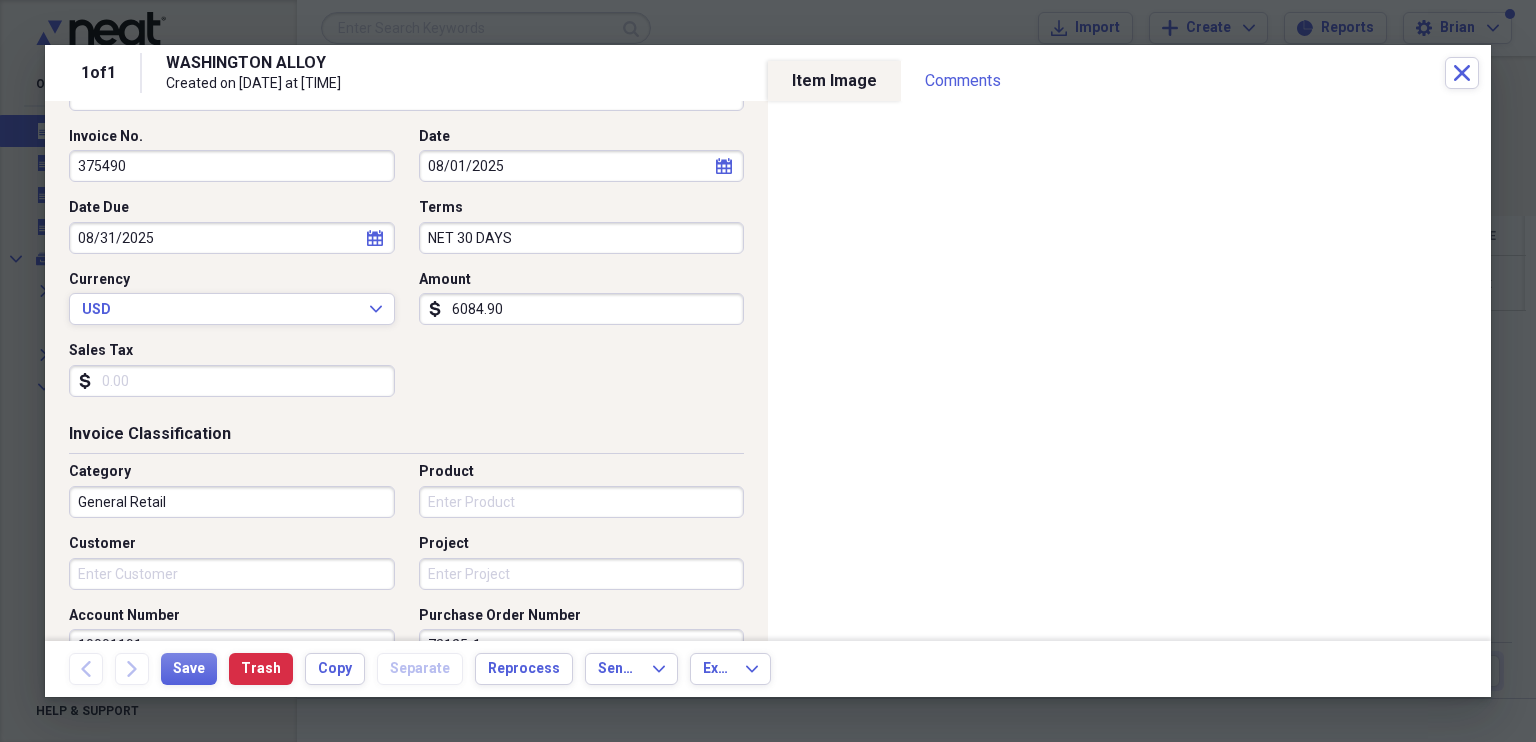 click on "Invoice Detail Vendor WASHINGTON ALLOY Invoice No. 375490 Date 08/01/2025 calendar Calendar Date Due 08/31/2025 calendar Calendar Terms NET 30 DAYS Currency USD Expand Amount dollar-sign 6084.90 Sales Tax dollar-sign" at bounding box center [406, 219] 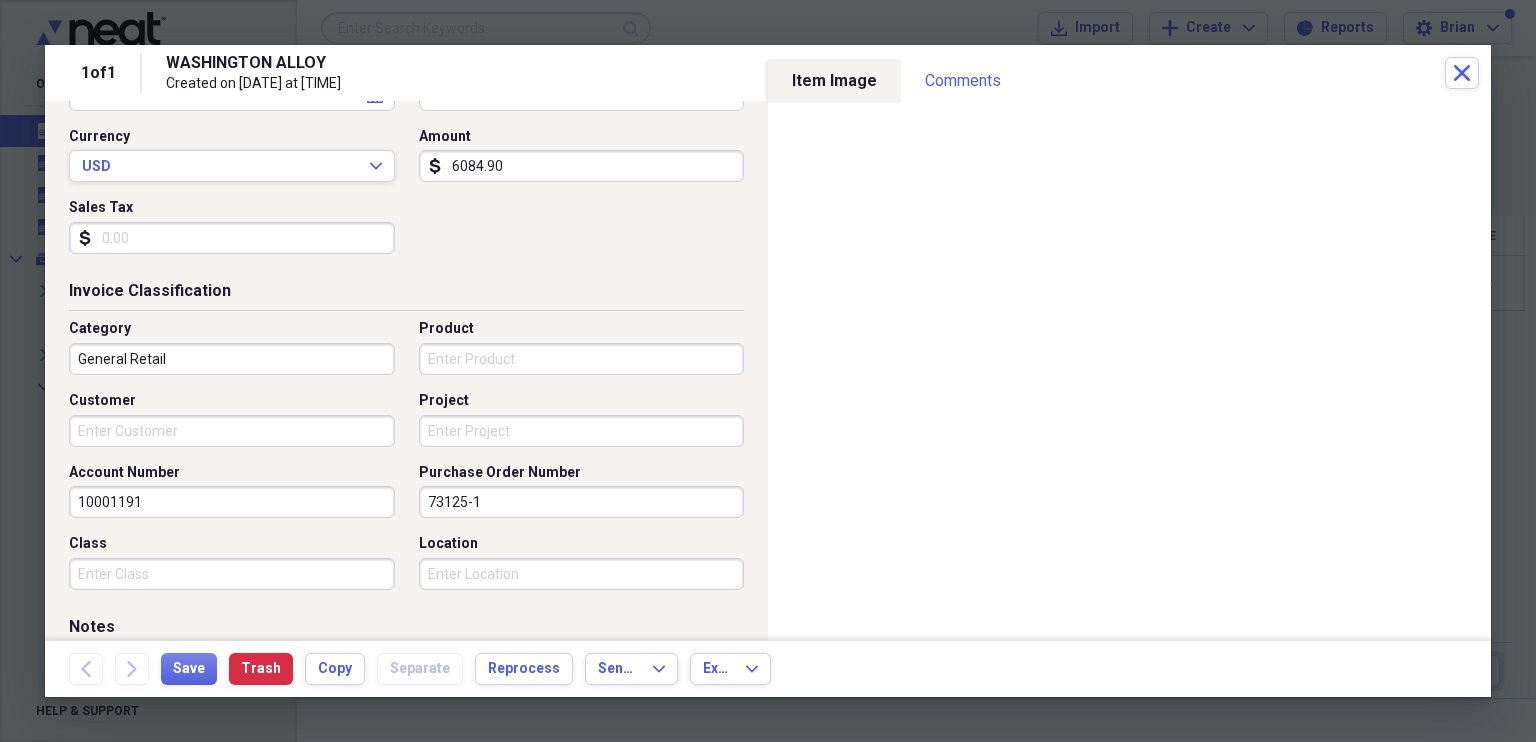scroll, scrollTop: 335, scrollLeft: 0, axis: vertical 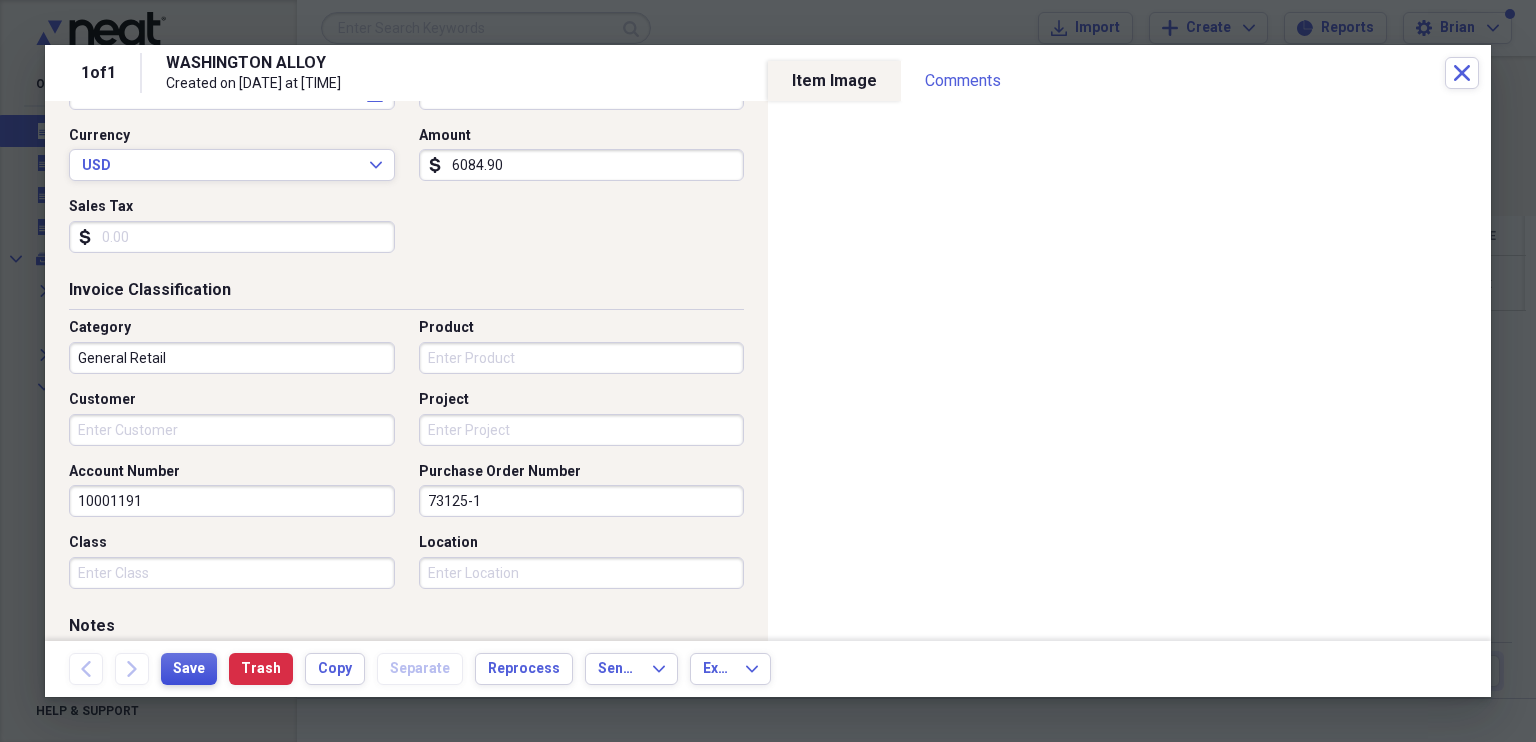 click on "Save" at bounding box center (189, 669) 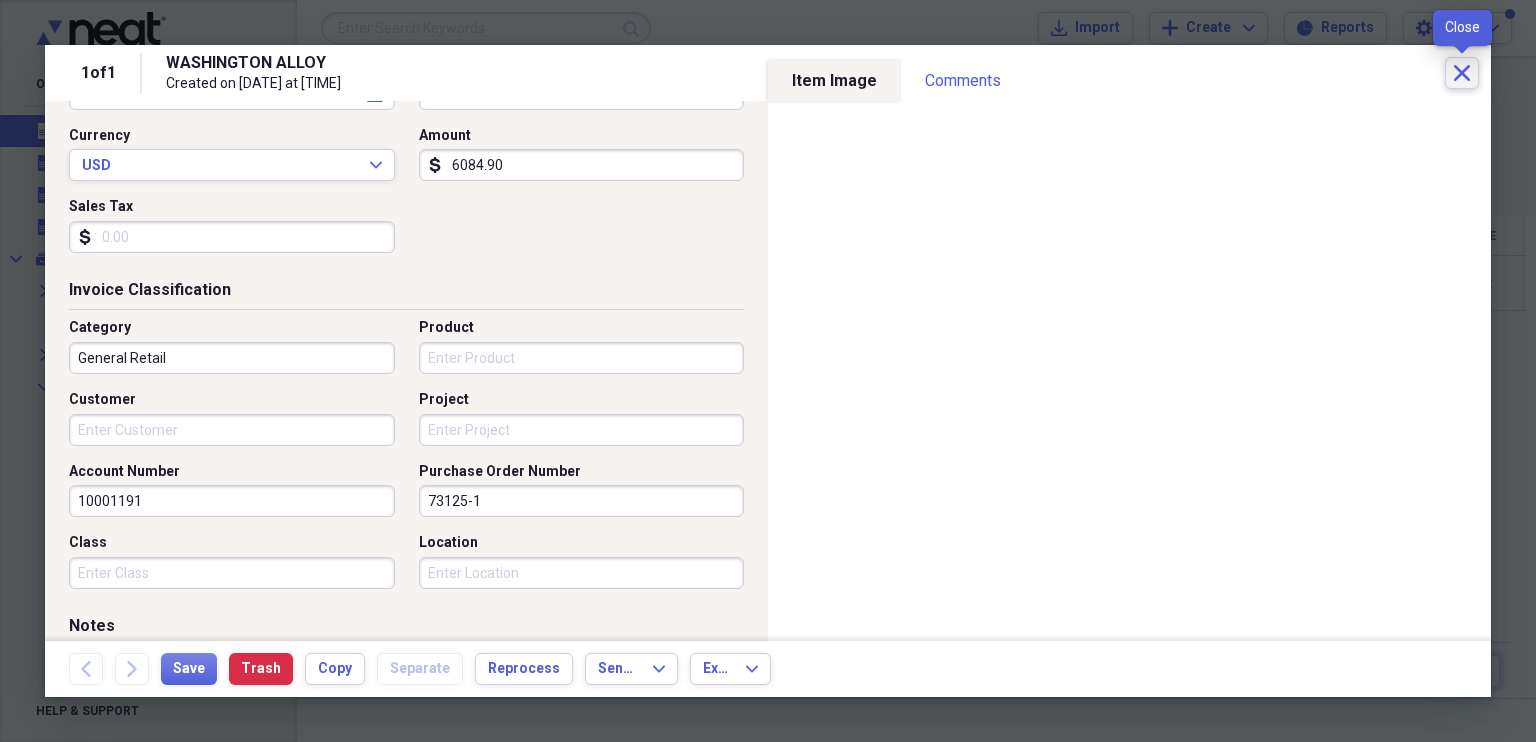 click on "Close" 